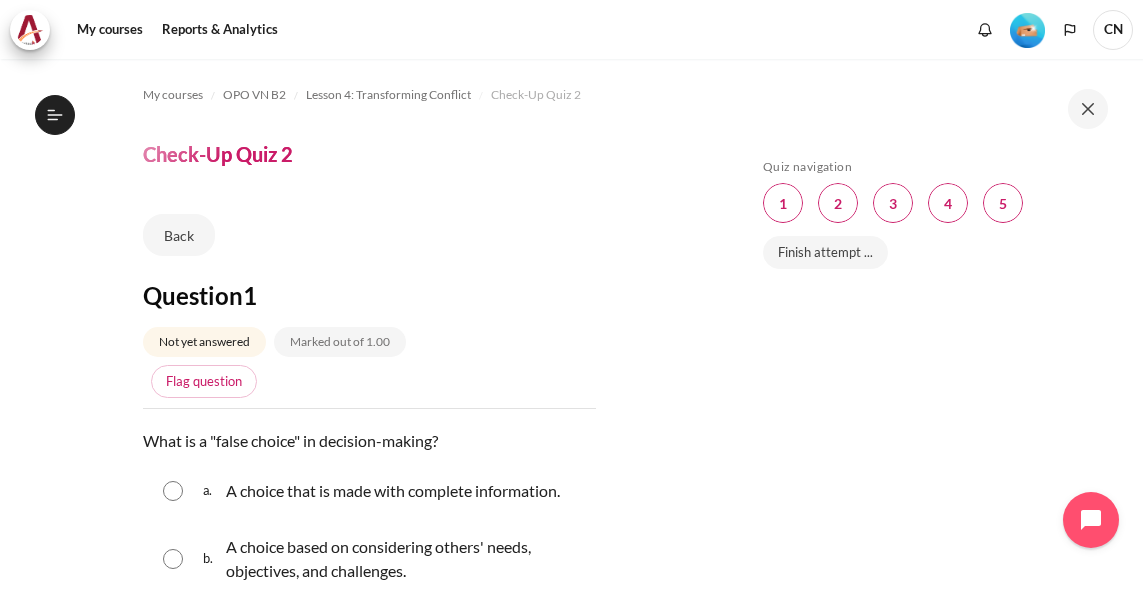 scroll, scrollTop: 0, scrollLeft: 0, axis: both 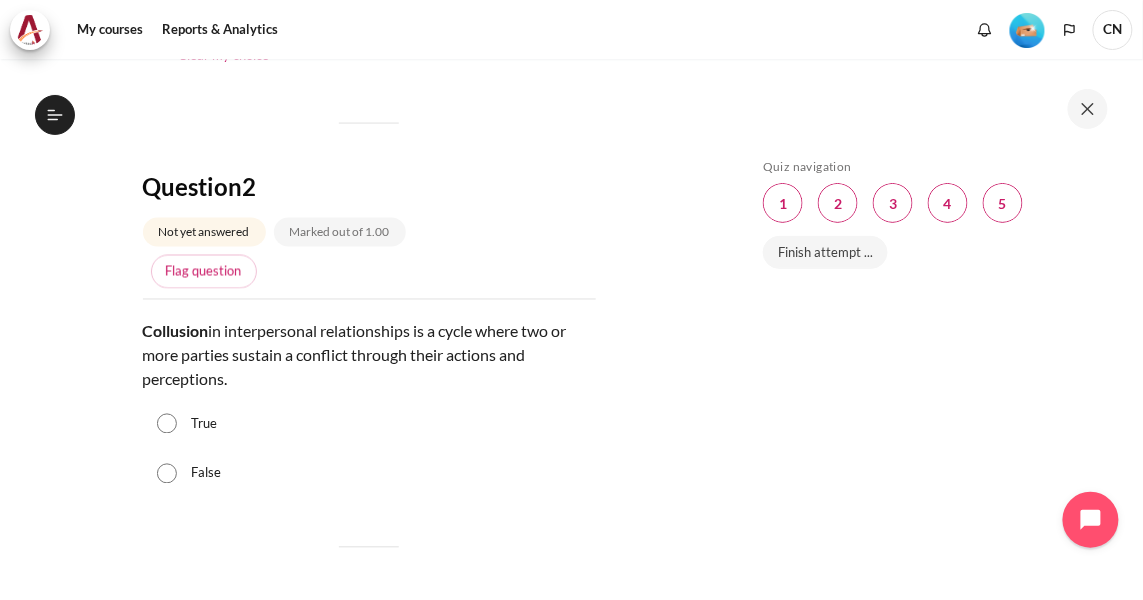 click on "True" at bounding box center (167, 424) 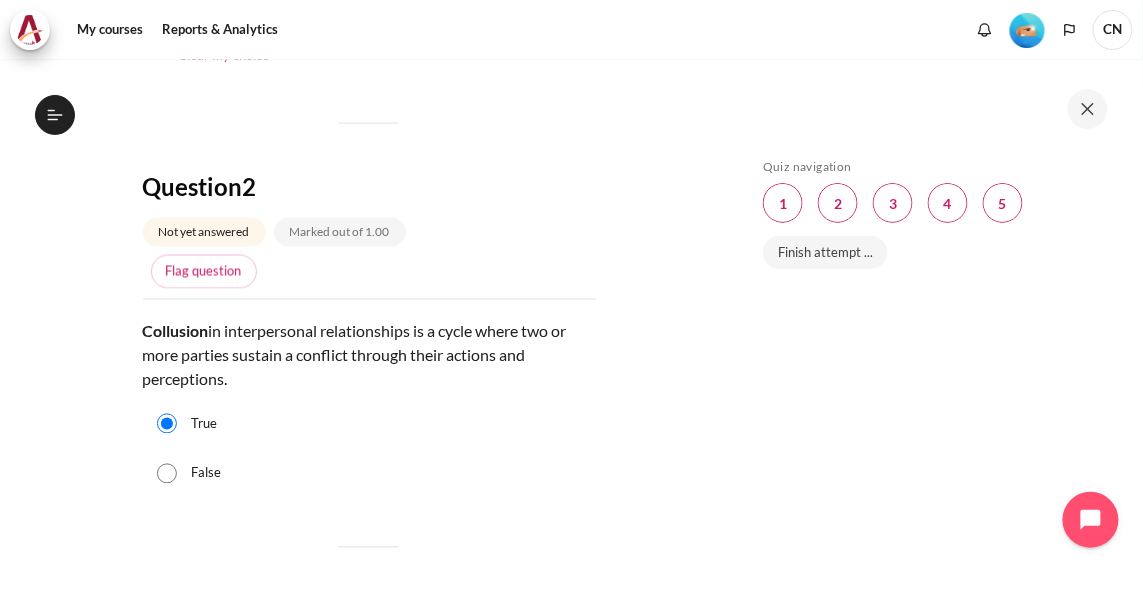click on "False" at bounding box center (167, 474) 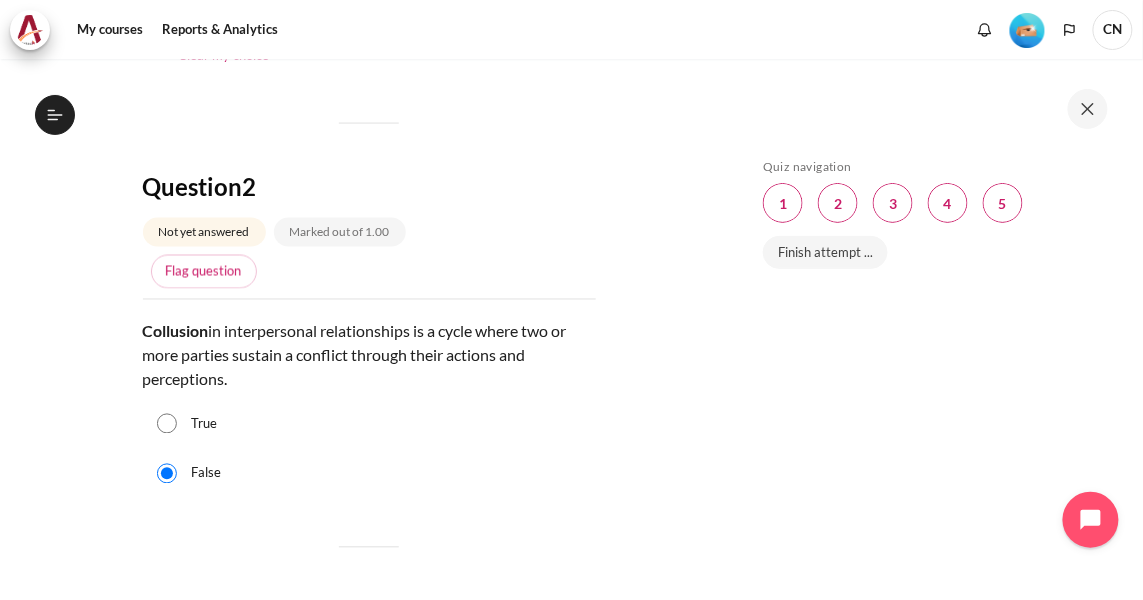 click on "True" at bounding box center (167, 424) 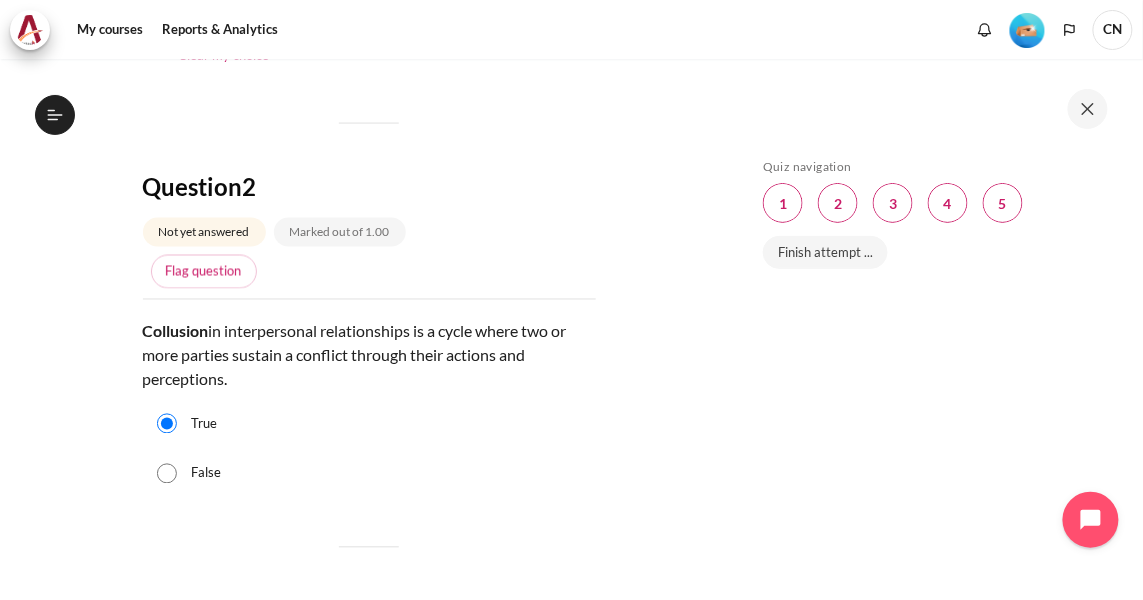 click on "False" at bounding box center [167, 474] 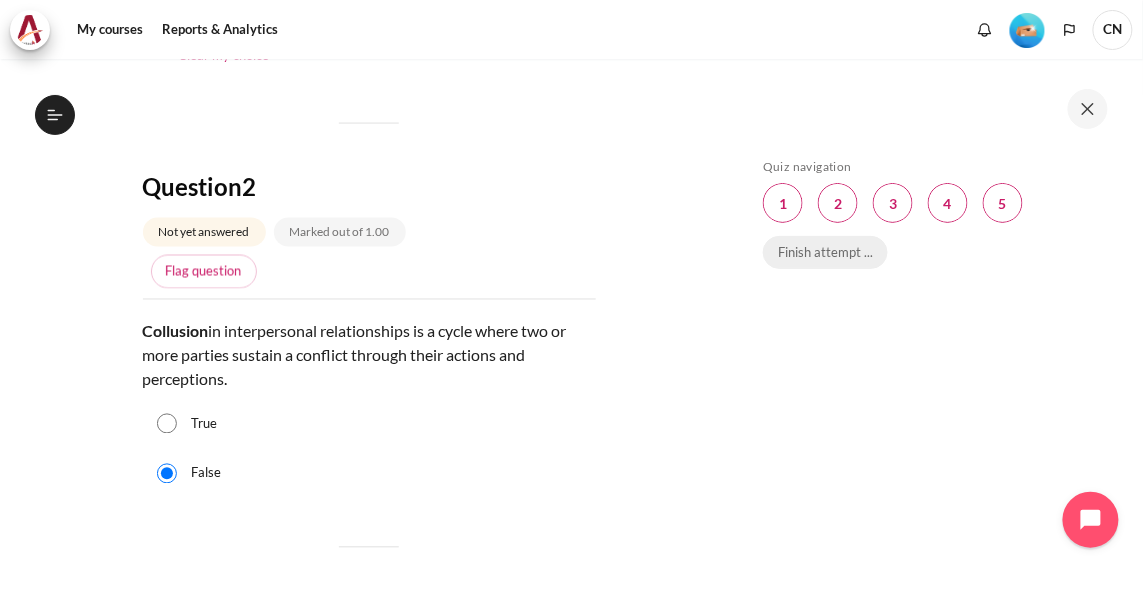 click on "Finish attempt ..." at bounding box center (825, 253) 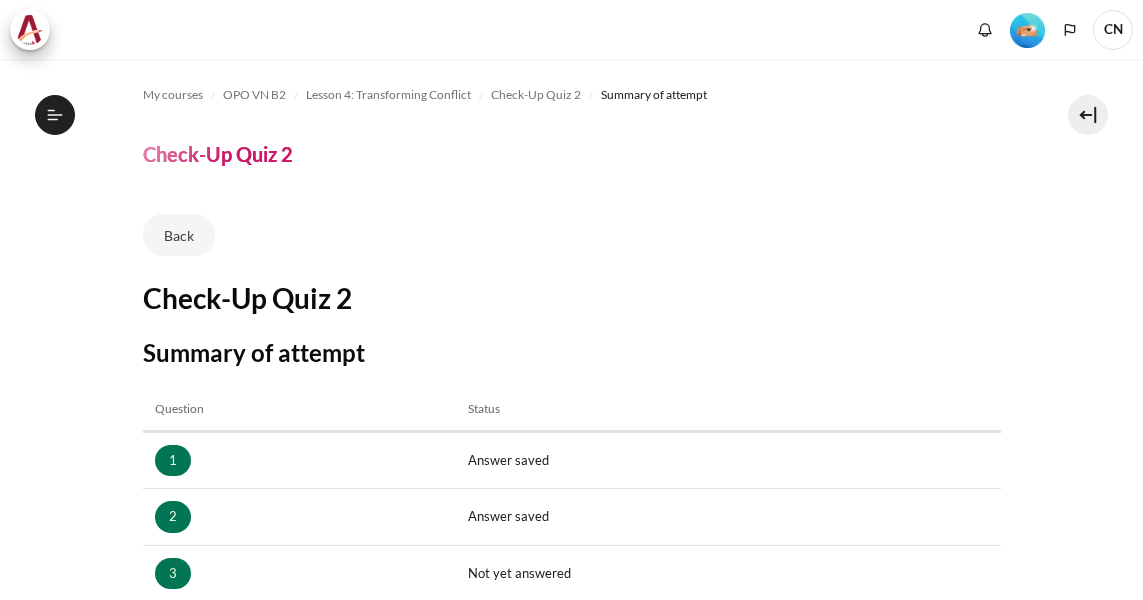 scroll, scrollTop: 0, scrollLeft: 0, axis: both 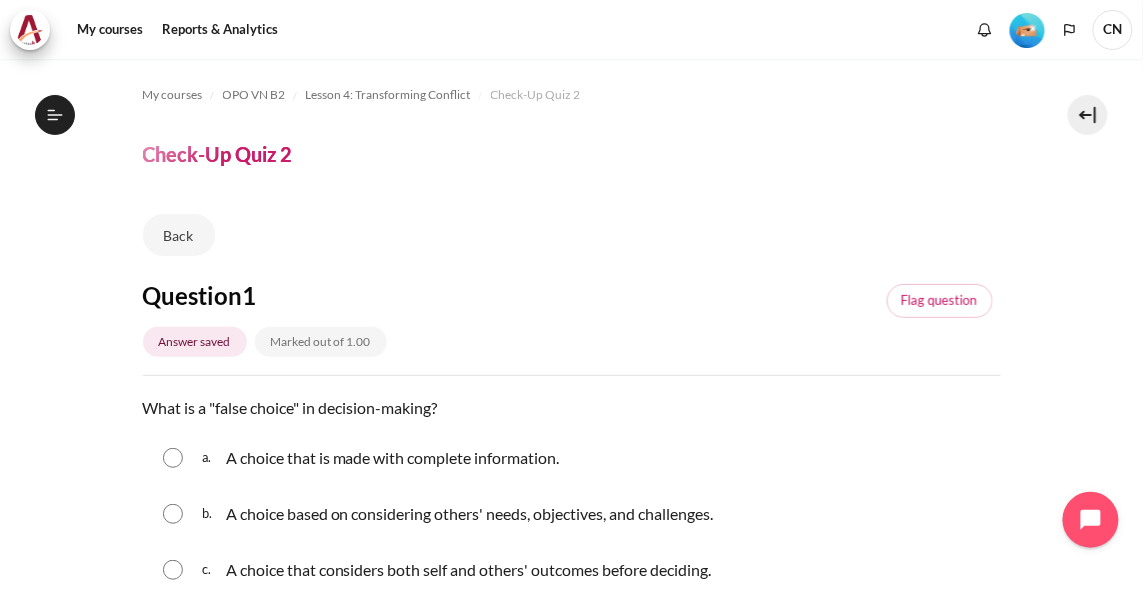 click on "a.  A choice that is made with complete information." at bounding box center [572, 458] 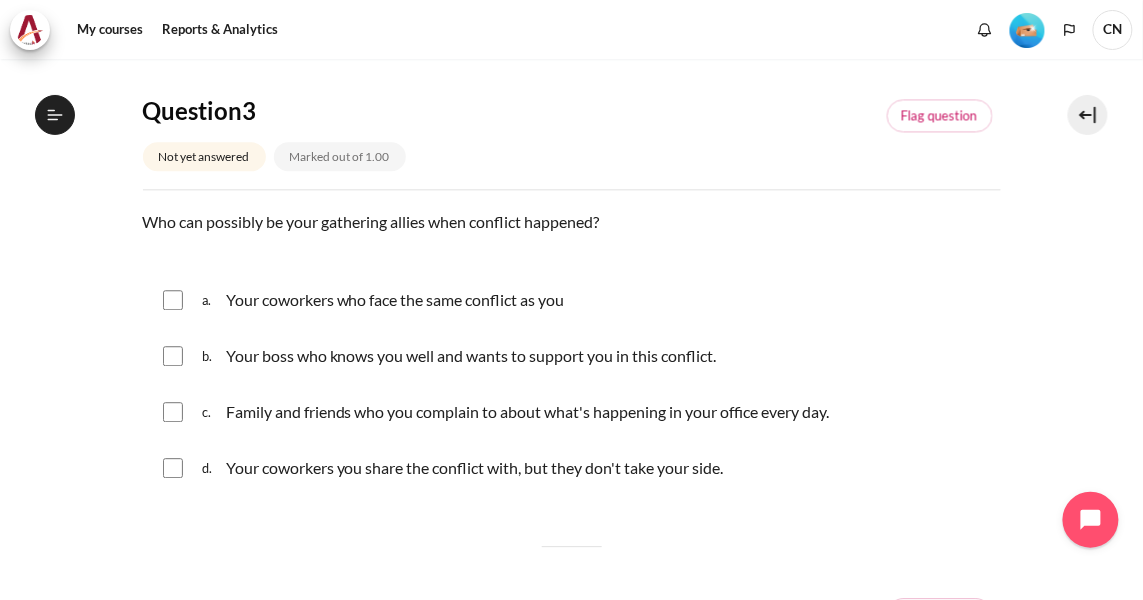 scroll, scrollTop: 1090, scrollLeft: 0, axis: vertical 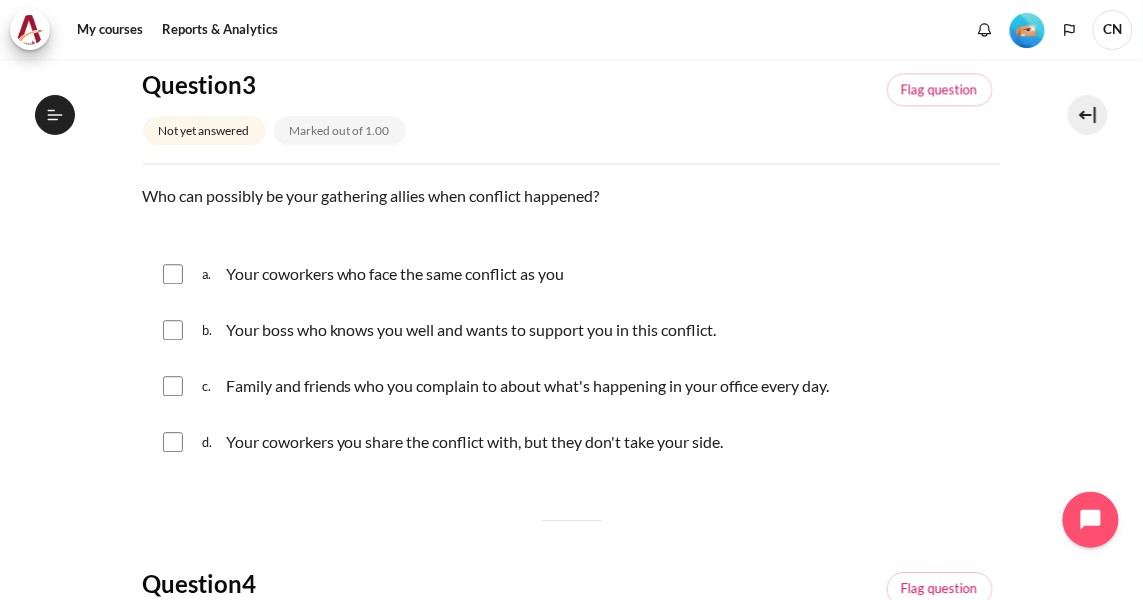 click at bounding box center [173, 274] 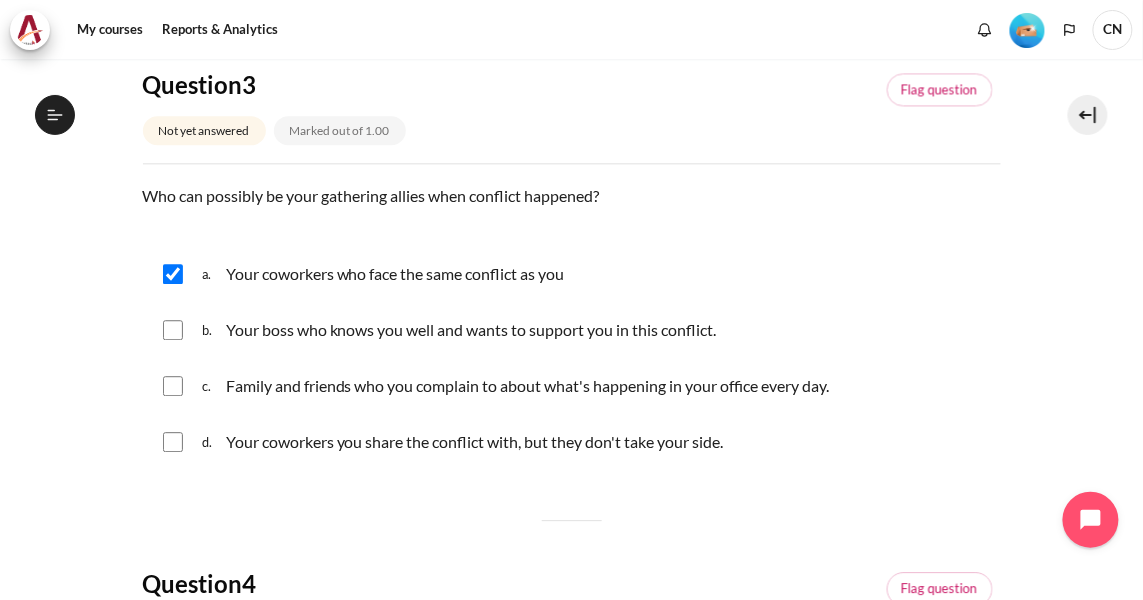click at bounding box center (173, 442) 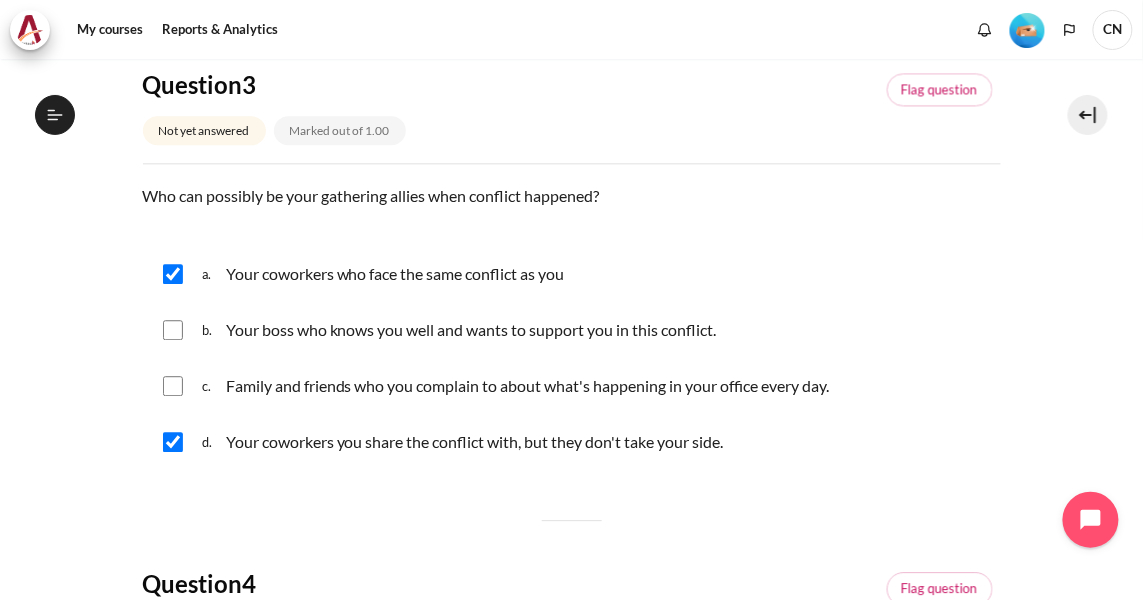 click at bounding box center [173, 274] 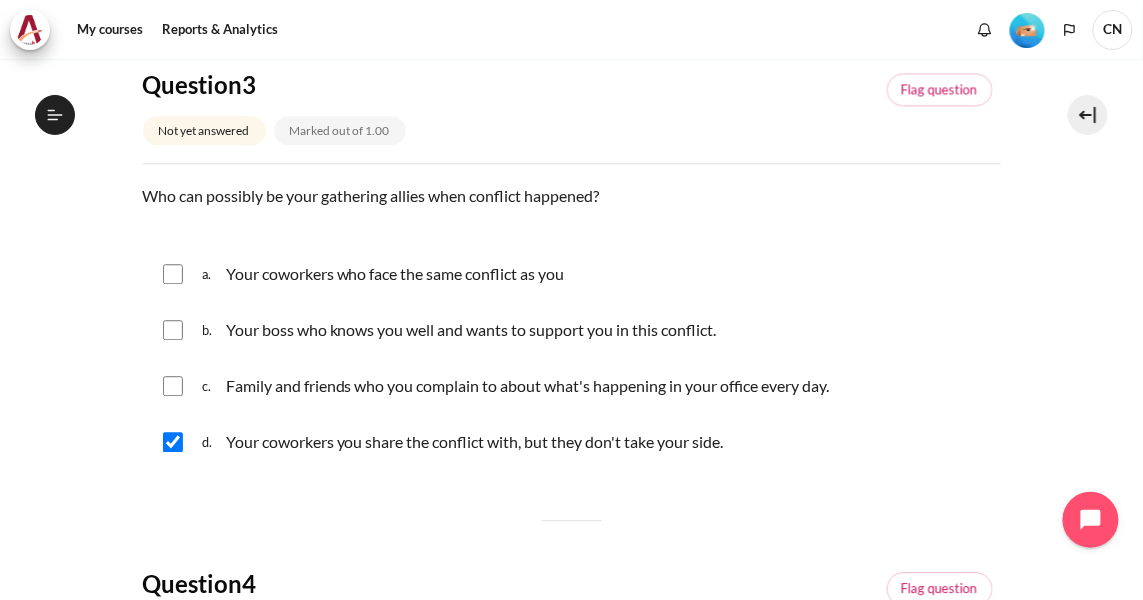 click at bounding box center [173, 442] 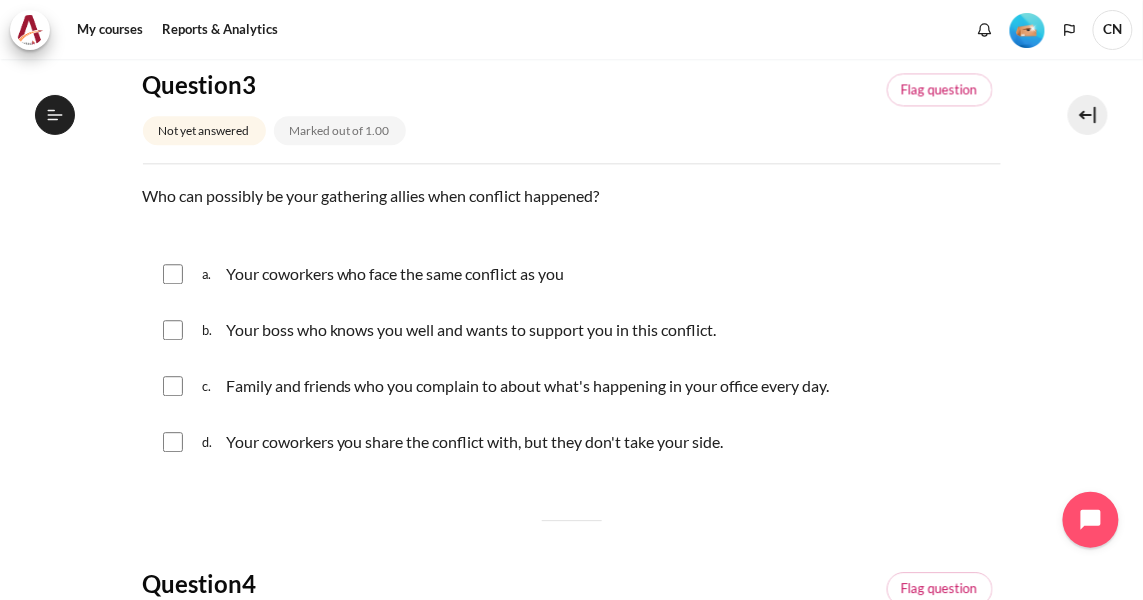click at bounding box center [173, 274] 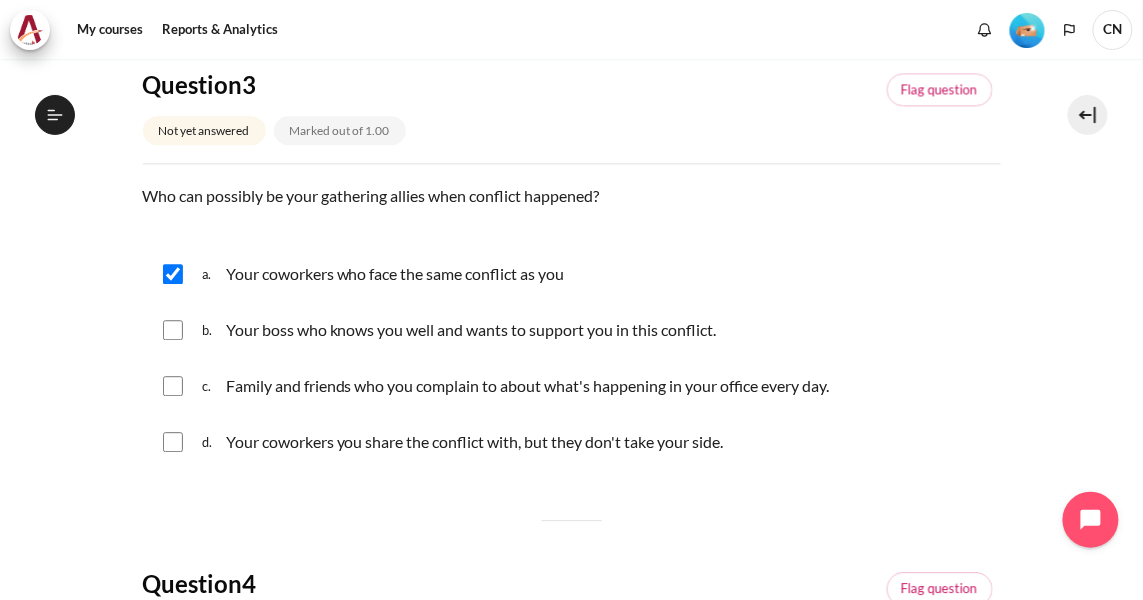 click at bounding box center (173, 386) 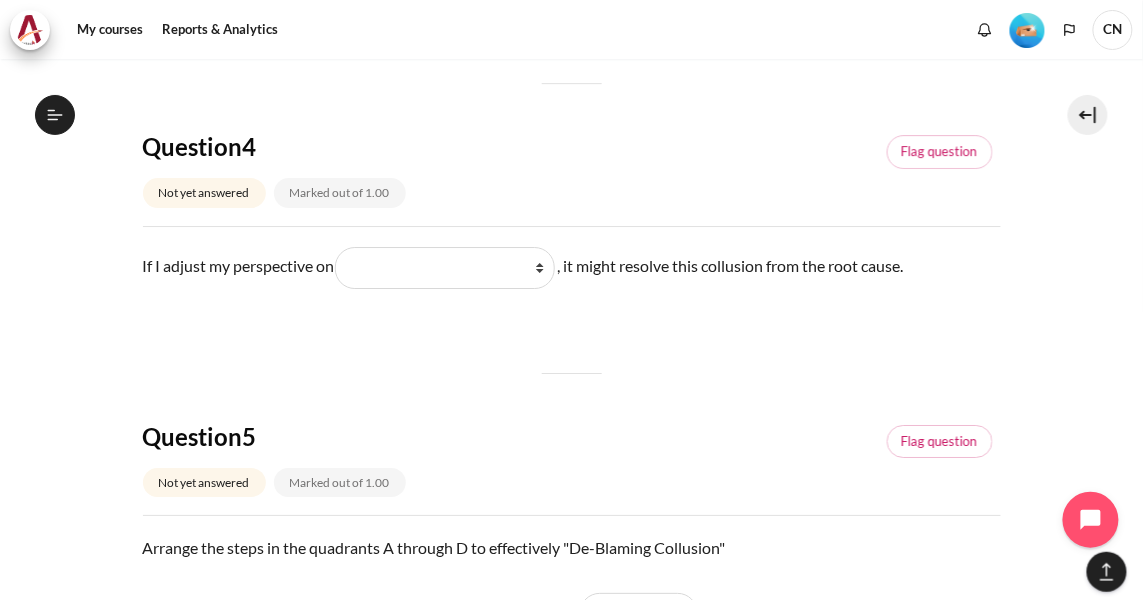 scroll, scrollTop: 1545, scrollLeft: 0, axis: vertical 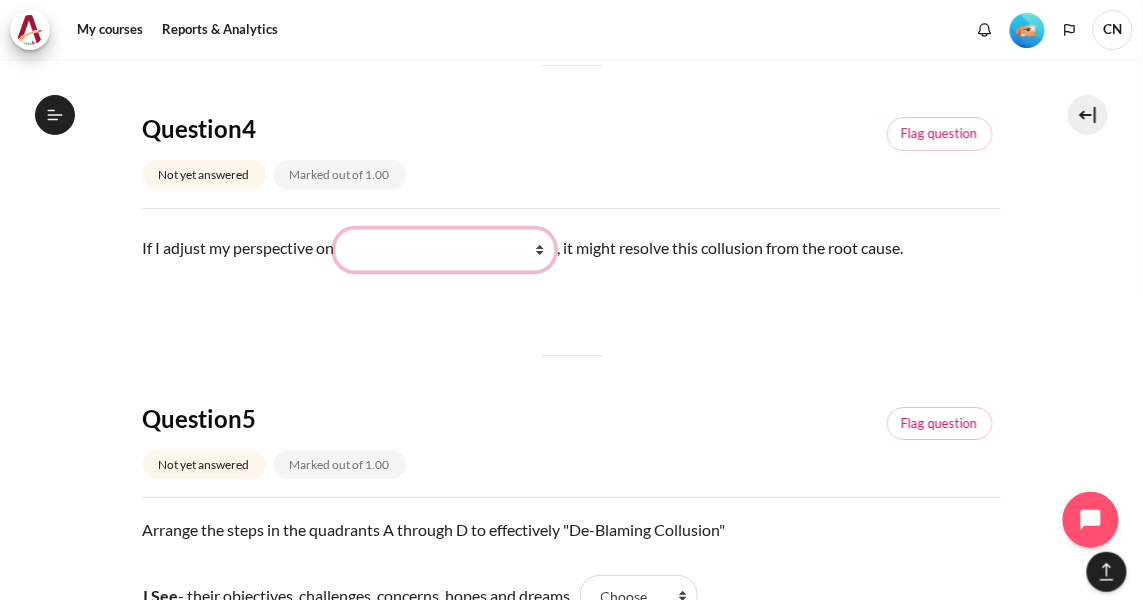 click on "What they do What I see and feel about what they do What I do What they see and feel" at bounding box center [445, 250] 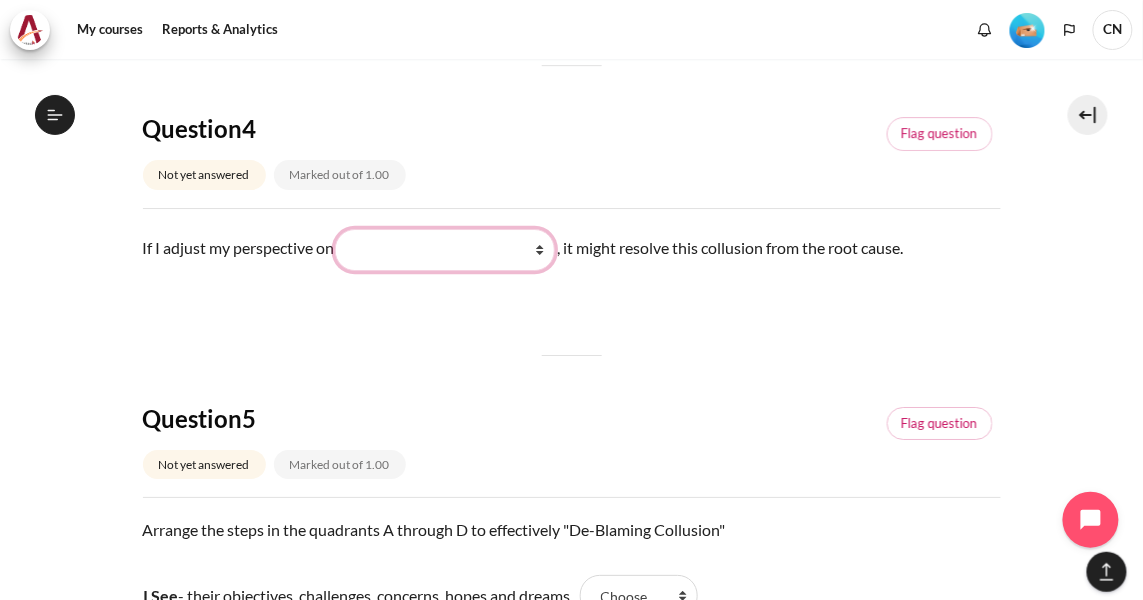 select on "3" 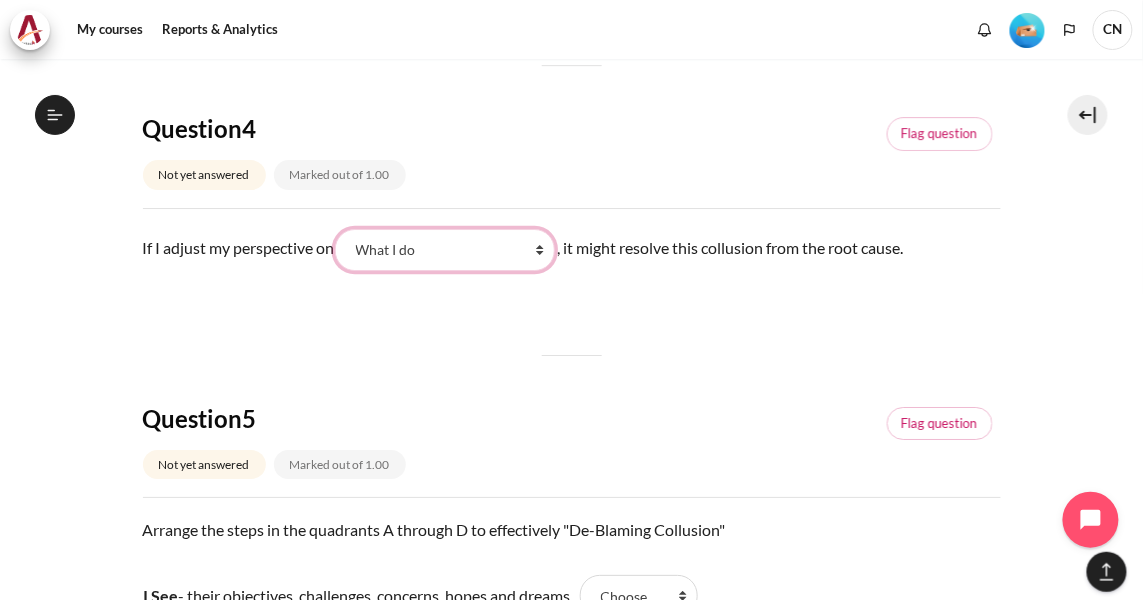 click on "What they do What I see and feel about what they do What I do What they see and feel" at bounding box center [445, 250] 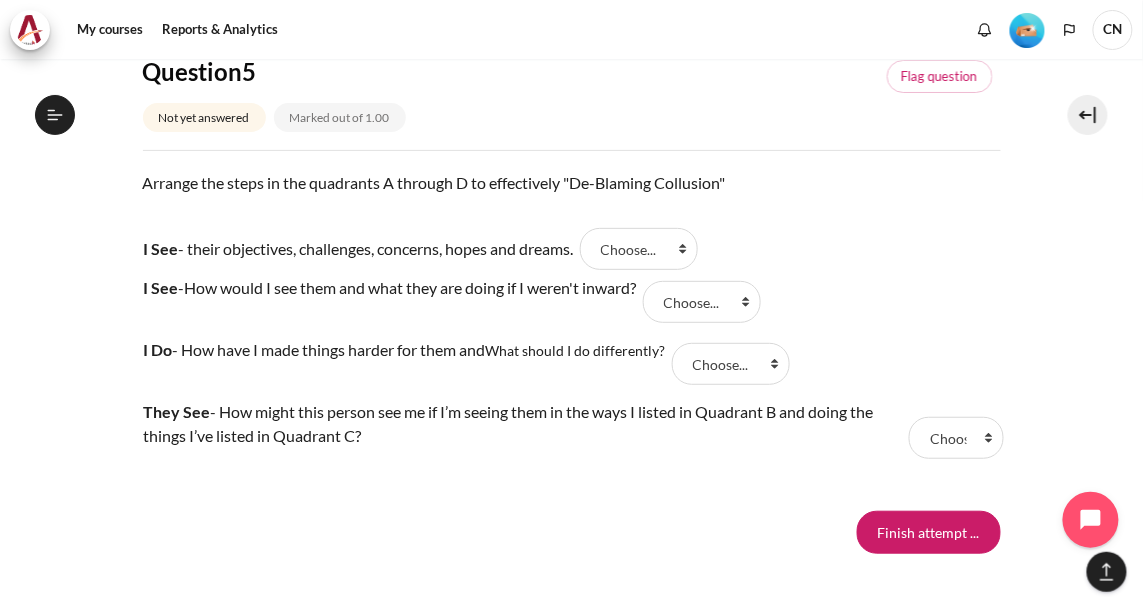scroll, scrollTop: 1909, scrollLeft: 0, axis: vertical 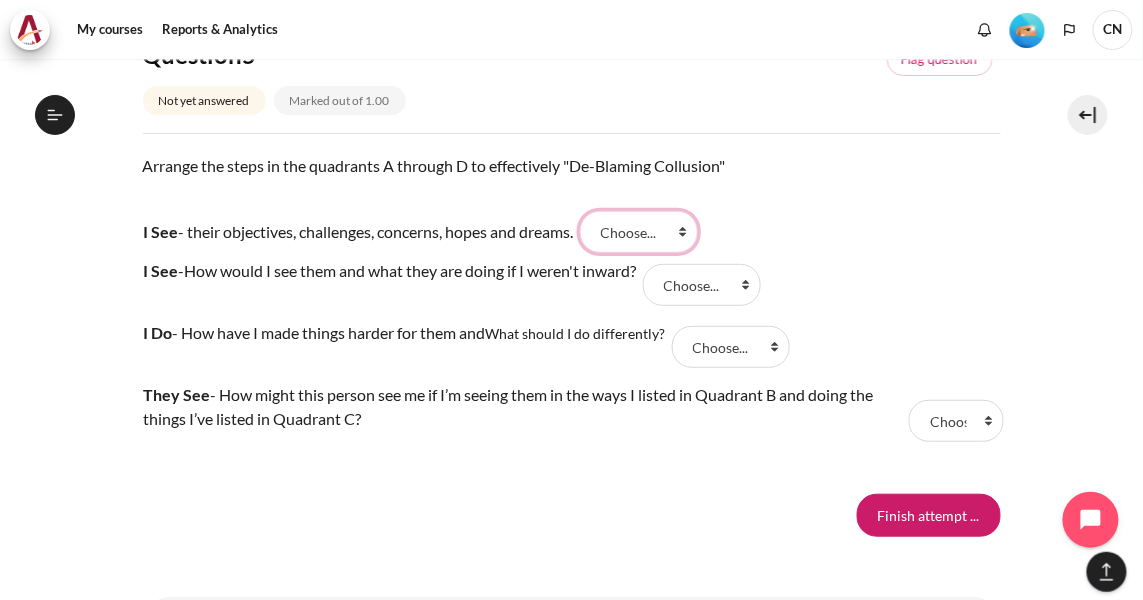 click on "Choose... D A B C" at bounding box center [639, 232] 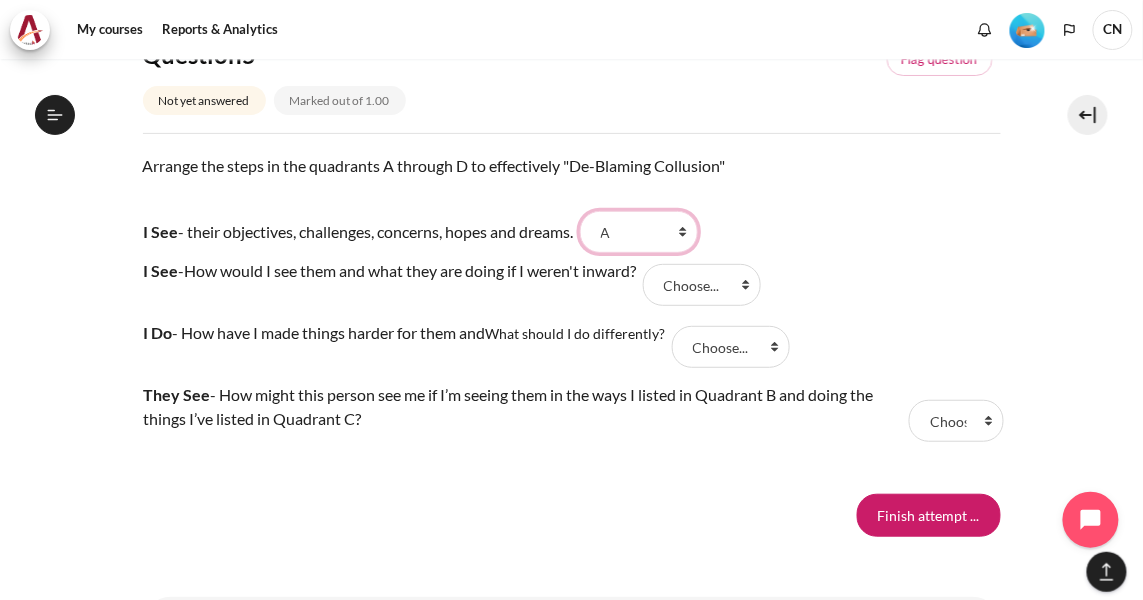 click on "Choose... D A B C" at bounding box center [639, 232] 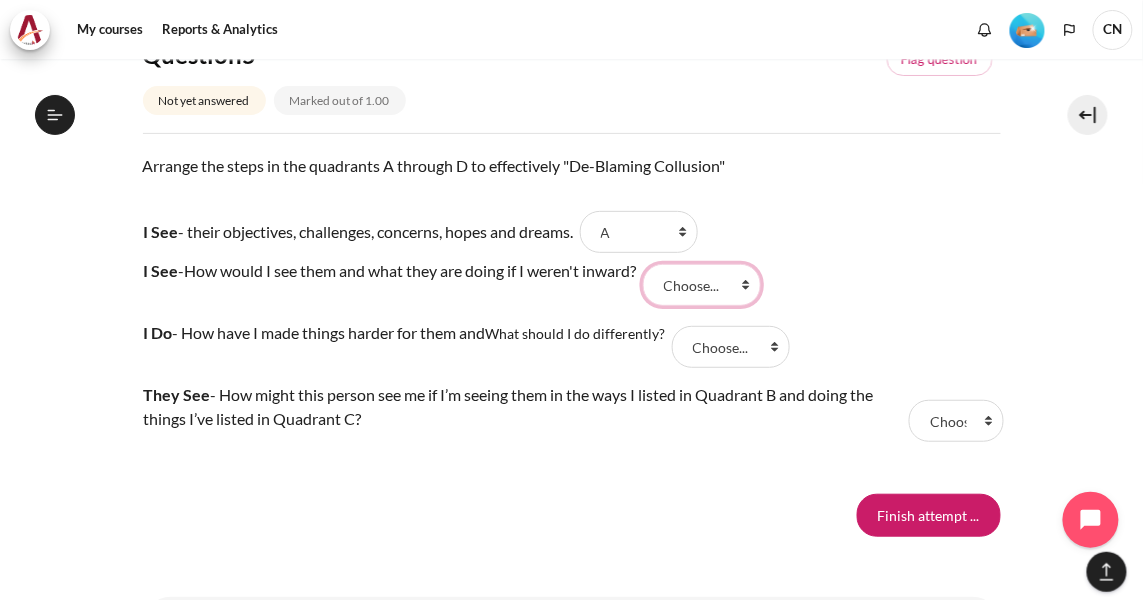 click on "Choose... D A B C" at bounding box center (702, 285) 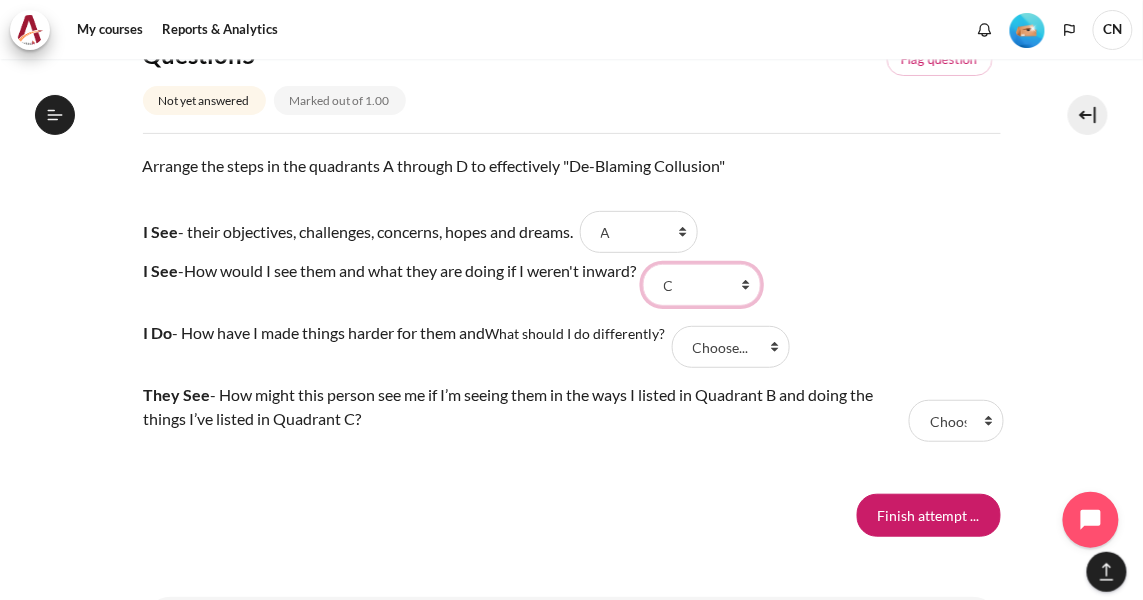 click on "Choose... D A B C" at bounding box center [702, 285] 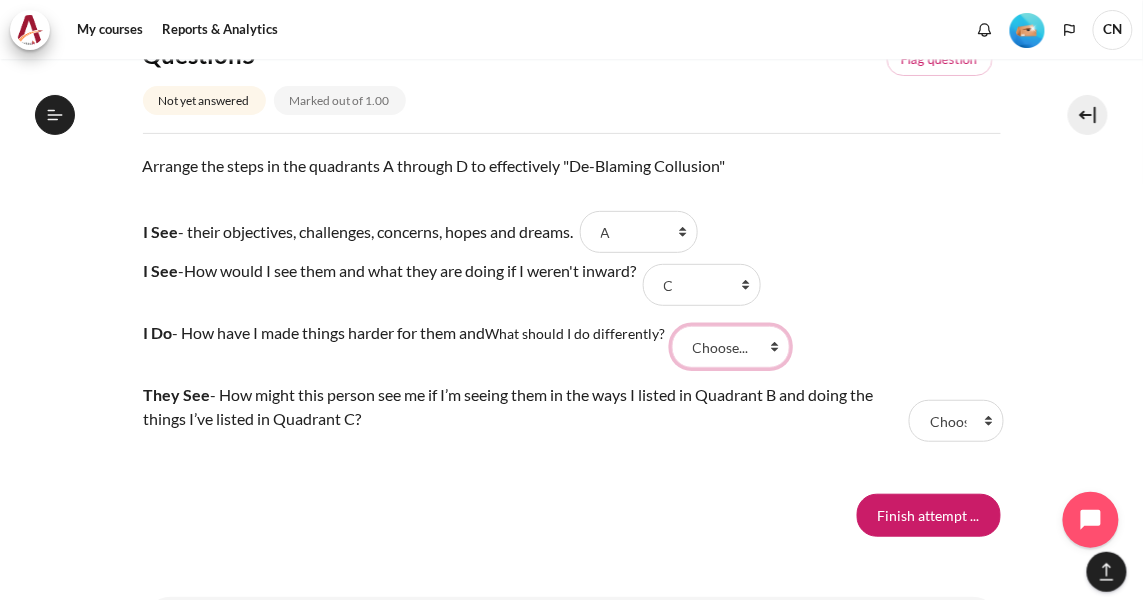 click on "Choose... D A B C" at bounding box center [731, 347] 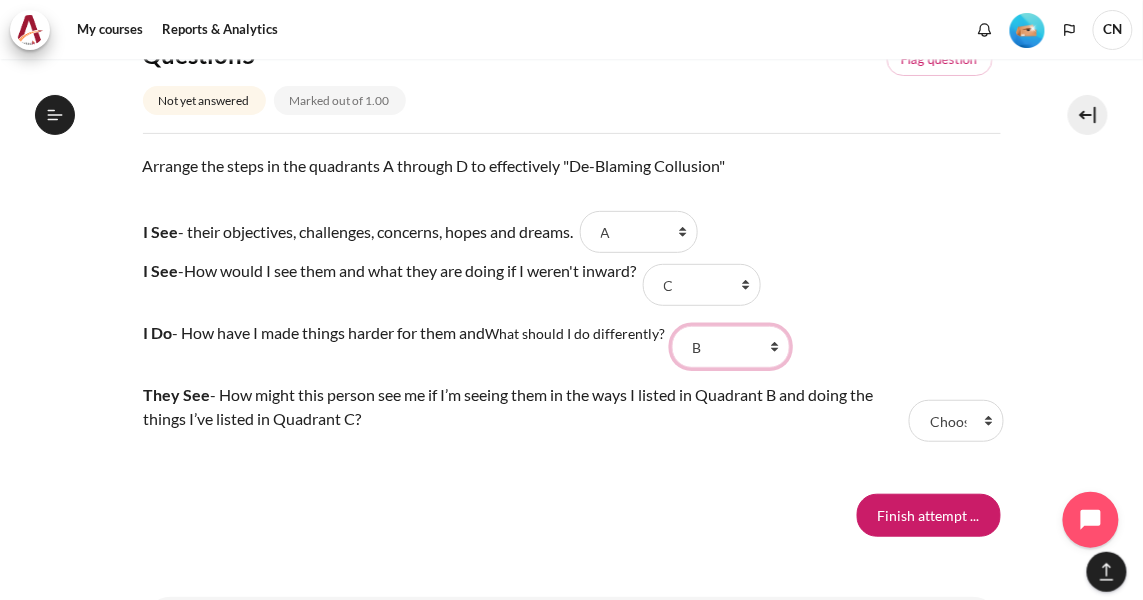 click on "Choose... D A B C" at bounding box center [731, 347] 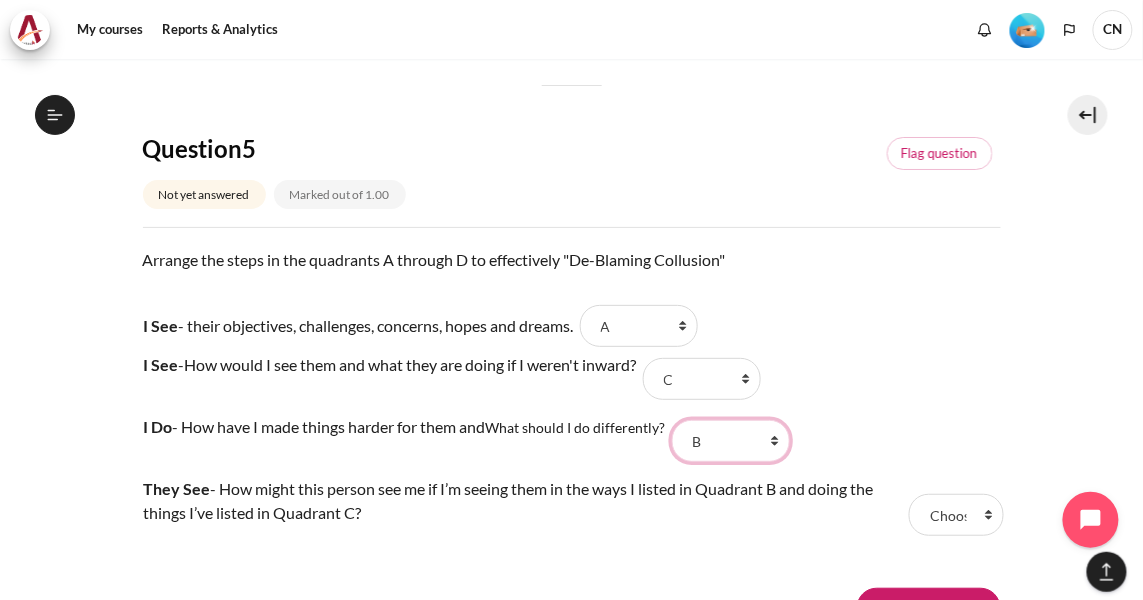 scroll, scrollTop: 1843, scrollLeft: 0, axis: vertical 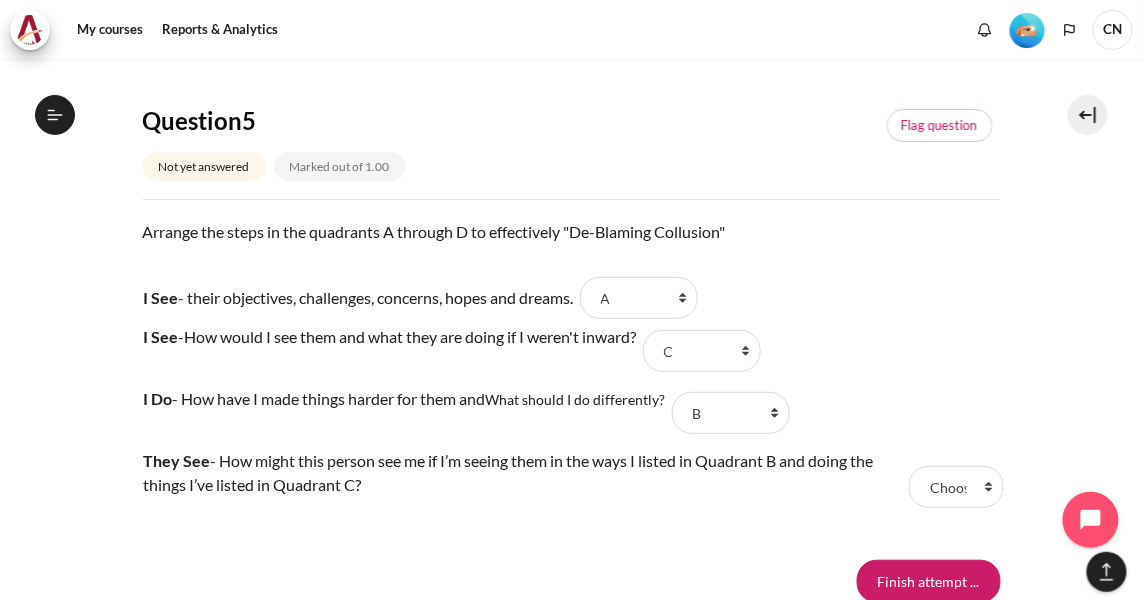 drag, startPoint x: 152, startPoint y: 224, endPoint x: 760, endPoint y: 225, distance: 608.0008 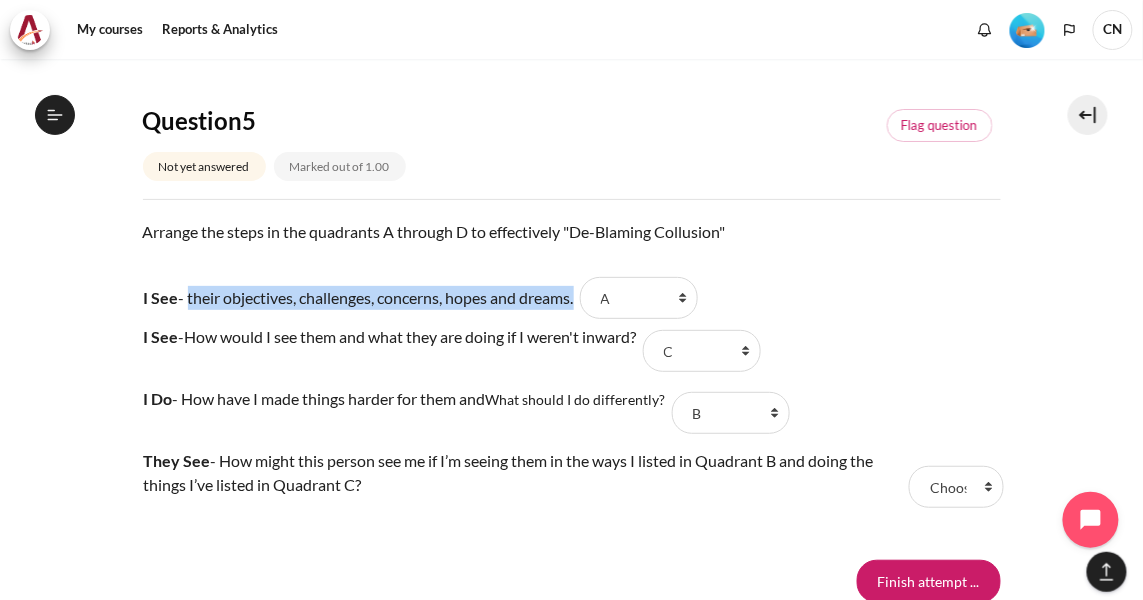 drag, startPoint x: 184, startPoint y: 294, endPoint x: 670, endPoint y: 300, distance: 486.03705 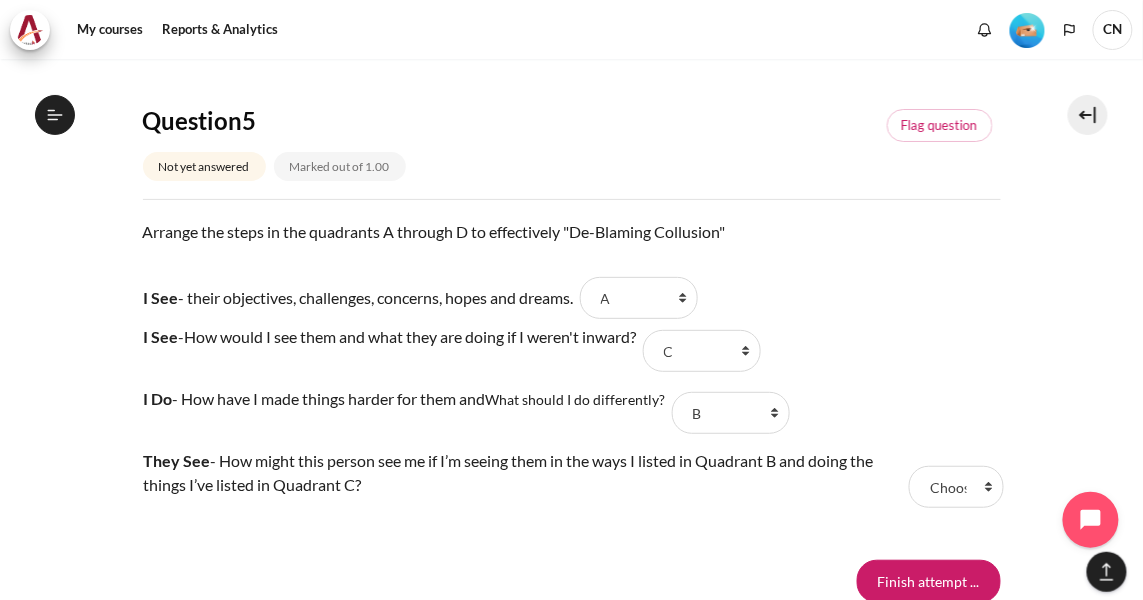 click on "I See  -  How
would I see them and what they are doing if I weren't inward?" at bounding box center (390, 351) 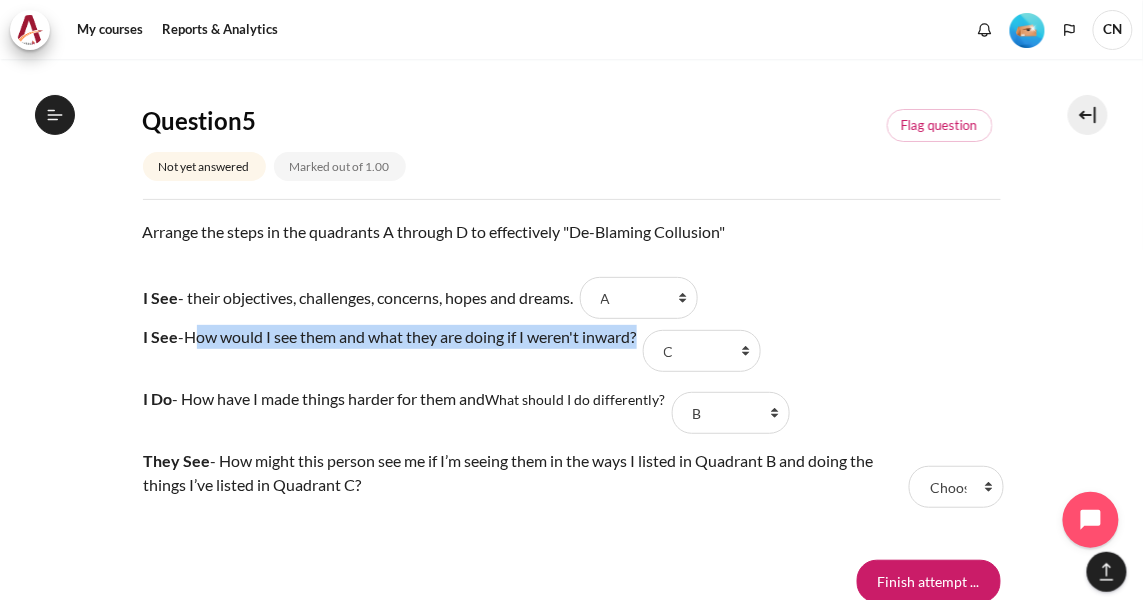 drag, startPoint x: 193, startPoint y: 333, endPoint x: 642, endPoint y: 343, distance: 449.11136 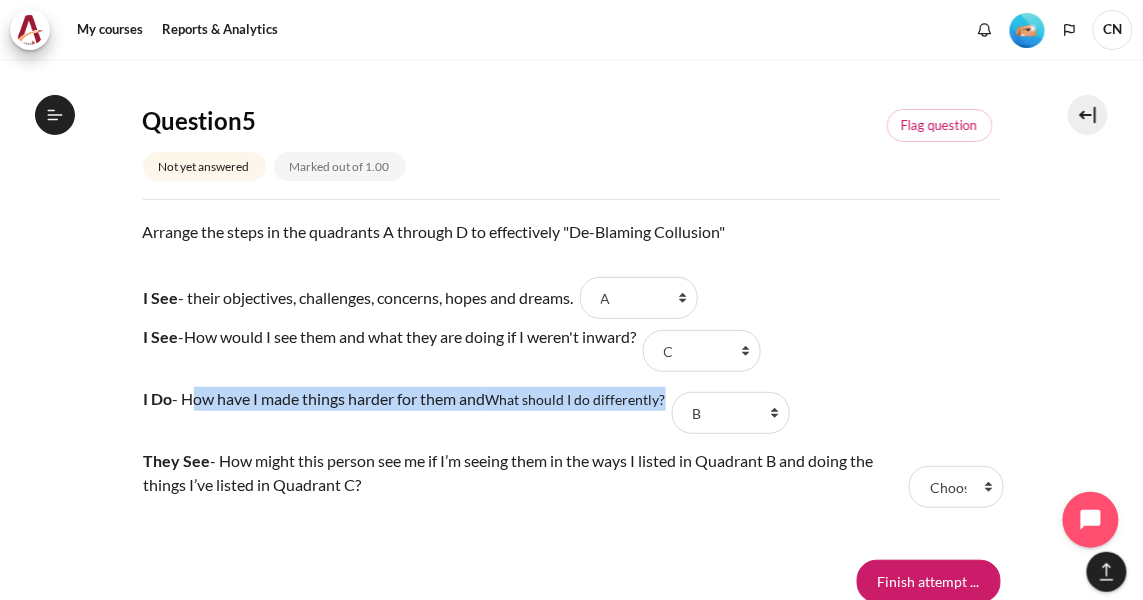 drag, startPoint x: 189, startPoint y: 392, endPoint x: 670, endPoint y: 393, distance: 481.00104 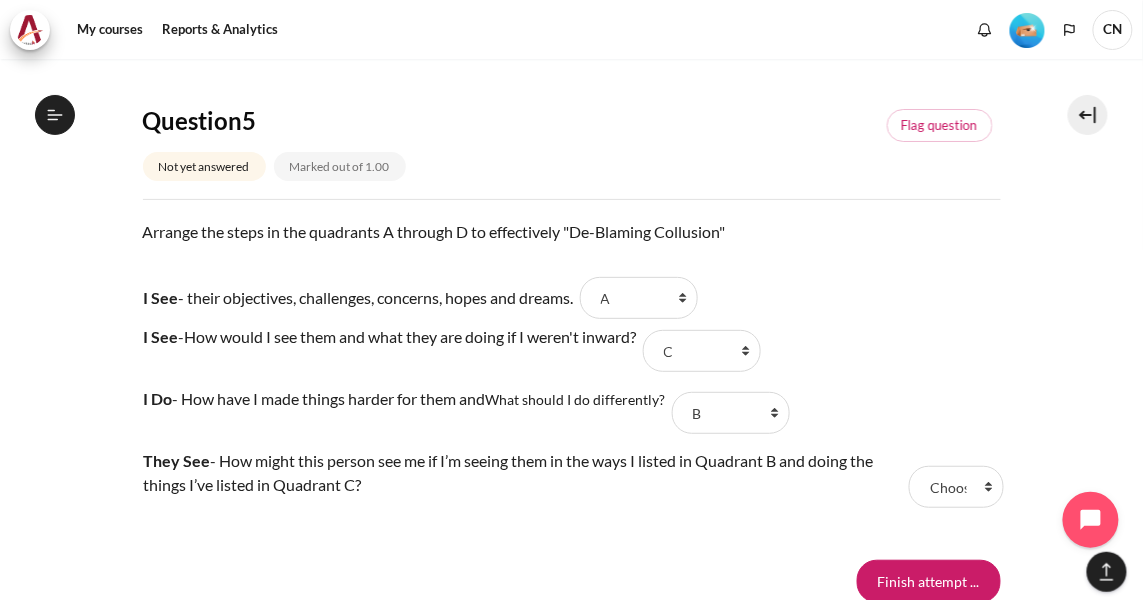 click on "They See  - How might this person see me if
I’m seeing them in the ways I listed in Quadrant B and doing the things I’ve
listed in Quadrant C?" at bounding box center (524, 473) 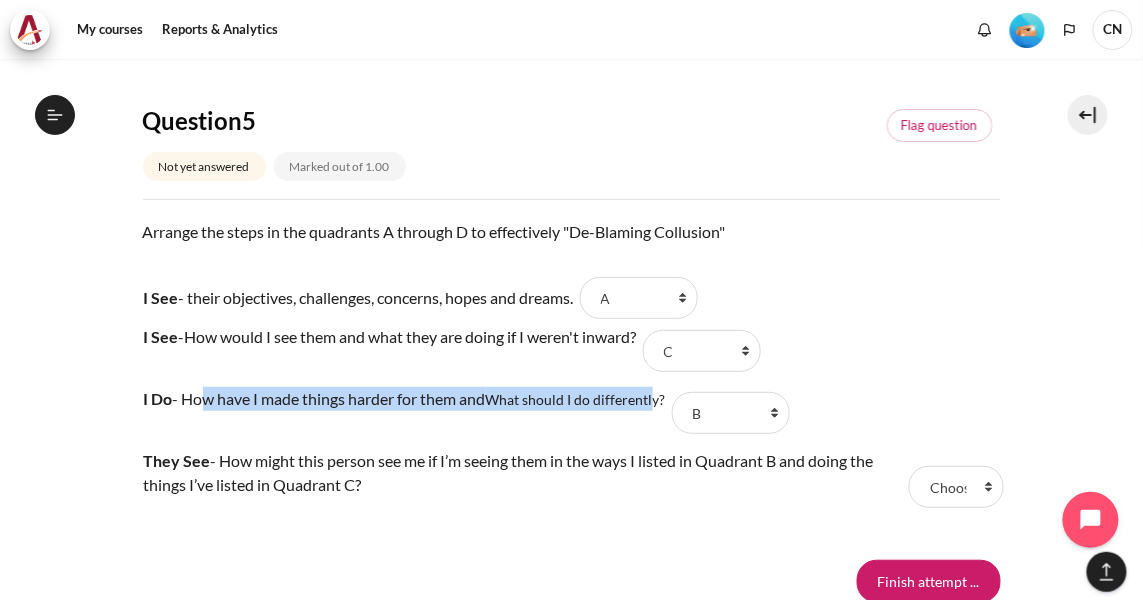 drag, startPoint x: 199, startPoint y: 394, endPoint x: 660, endPoint y: 400, distance: 461.03903 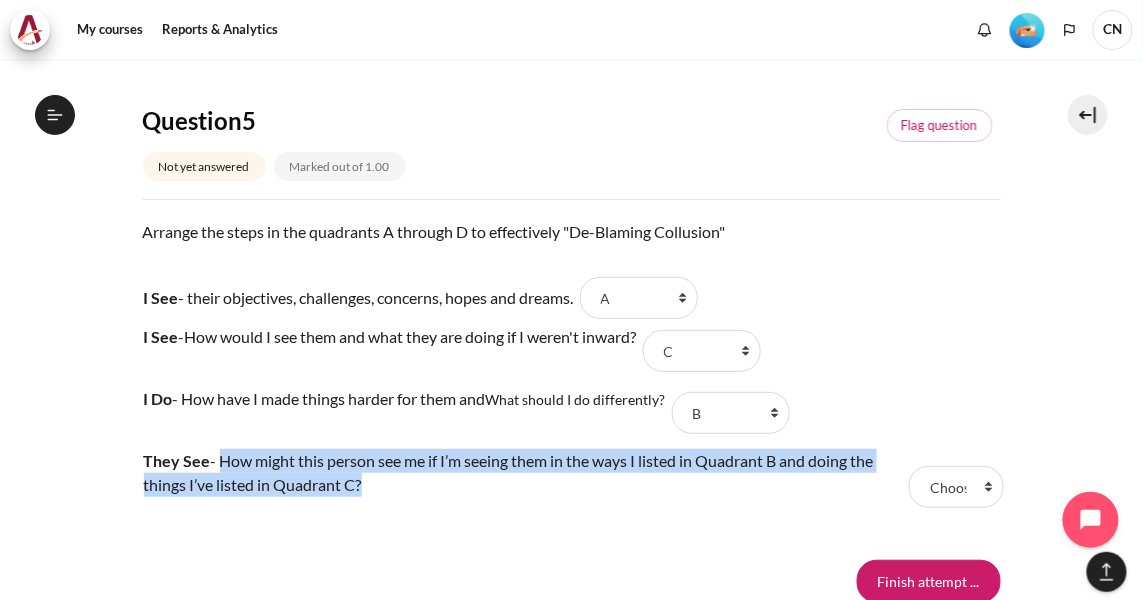 drag, startPoint x: 218, startPoint y: 457, endPoint x: 379, endPoint y: 483, distance: 163.08586 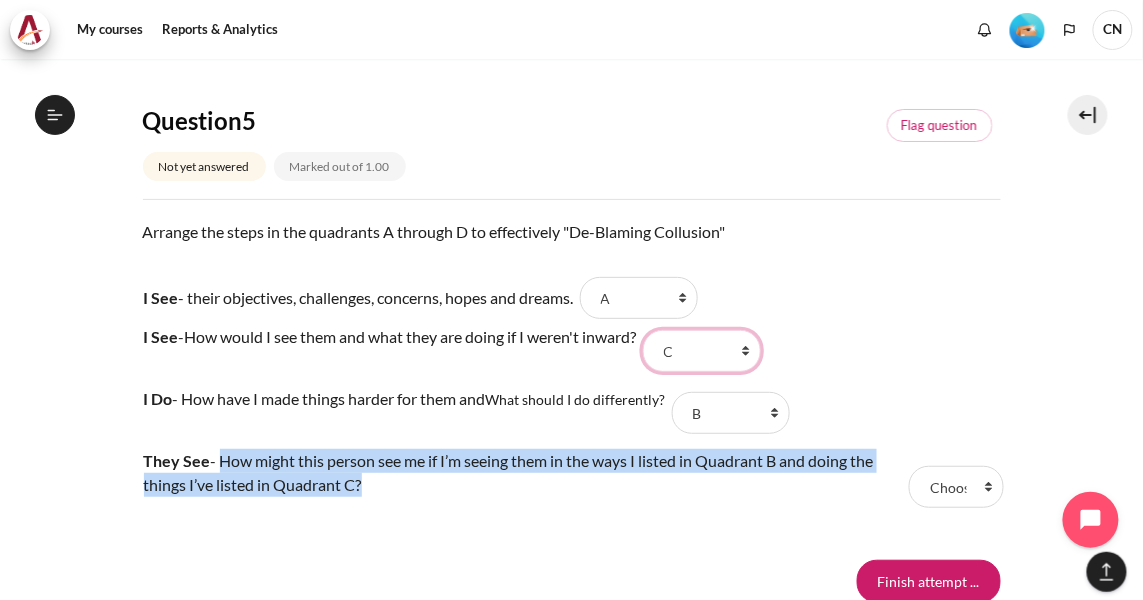 click on "Choose... D A B C" at bounding box center [702, 351] 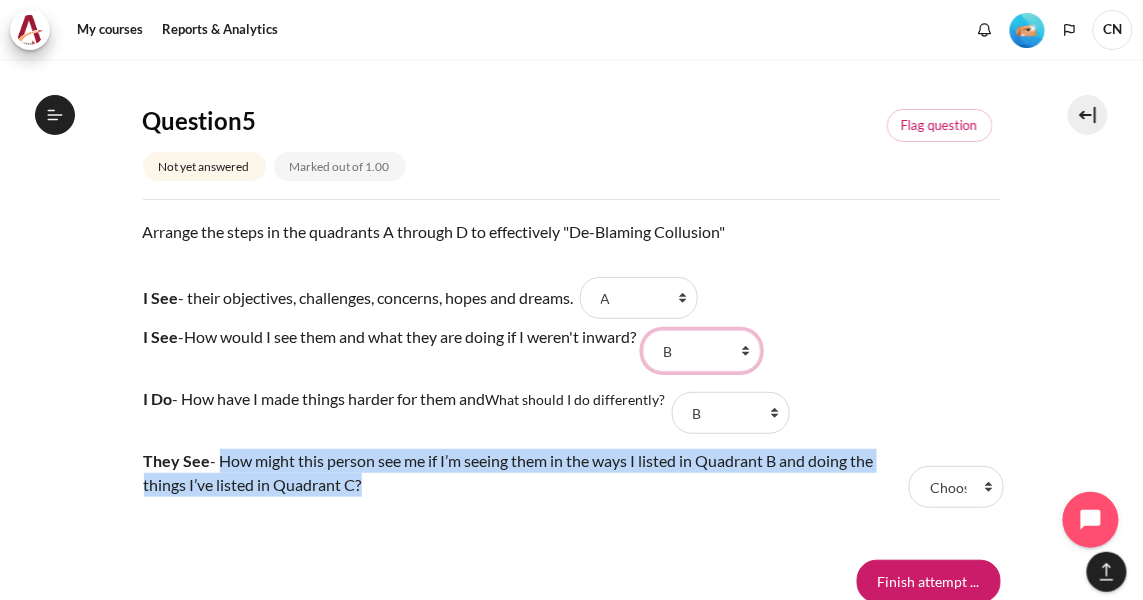 click on "Choose... D A B C" at bounding box center [702, 351] 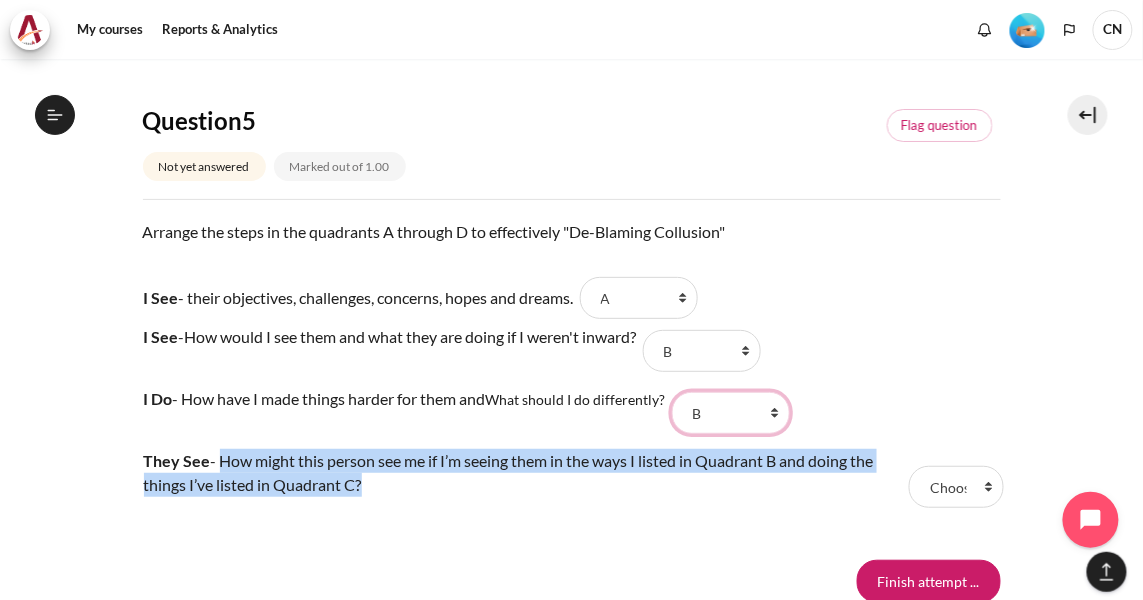 click on "Choose... D A B C" at bounding box center [731, 413] 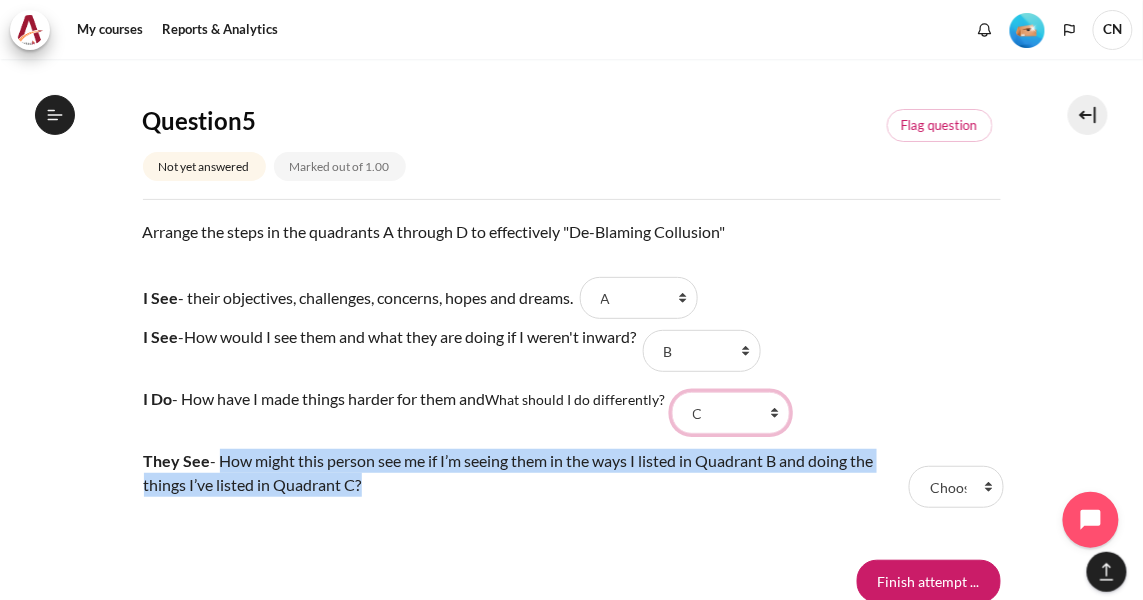 click on "Choose... D A B C" at bounding box center [731, 413] 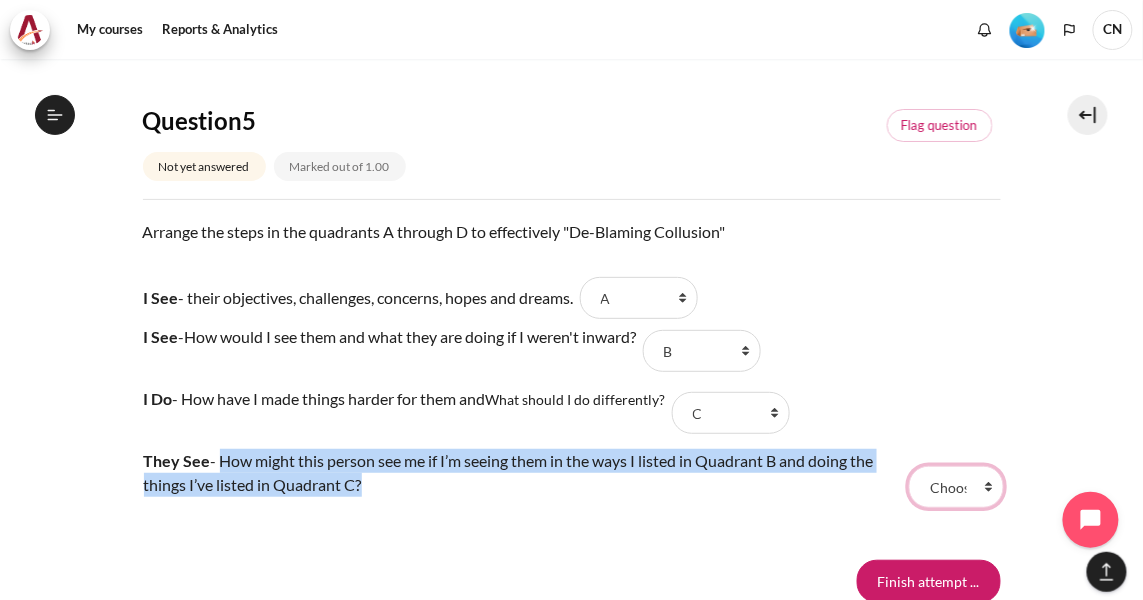 click on "Choose... D A B C" at bounding box center (956, 487) 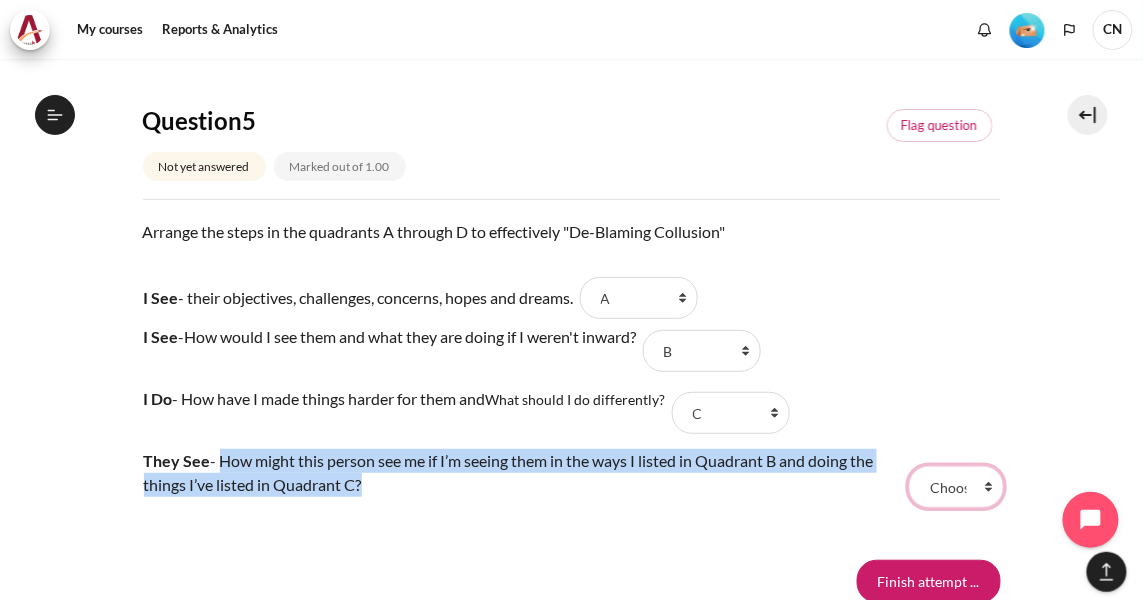 select on "1" 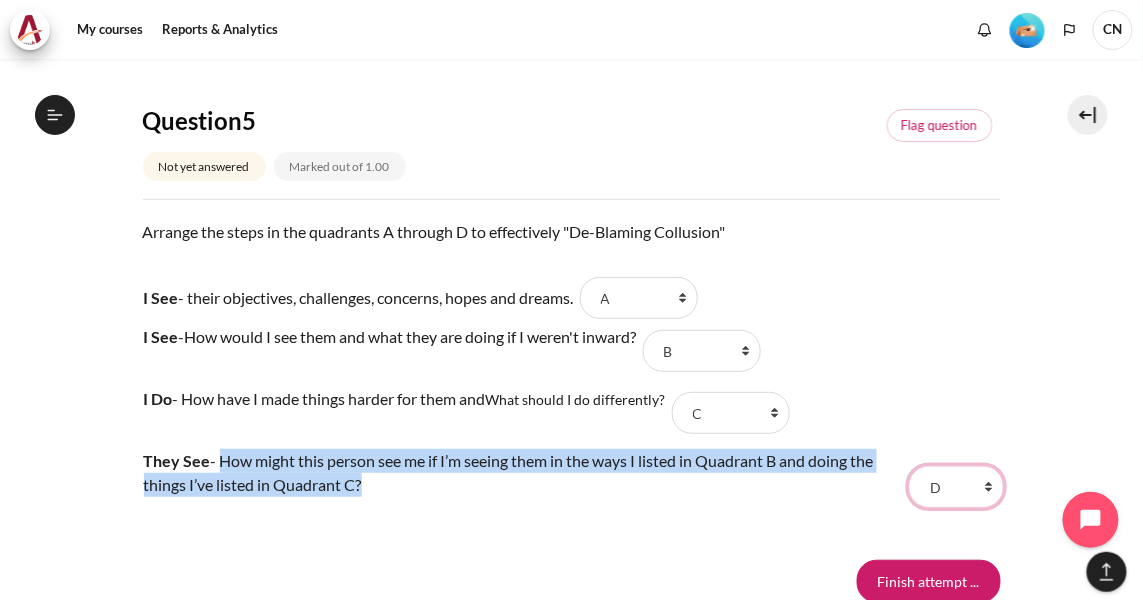 click on "Choose... D A B C" at bounding box center (956, 487) 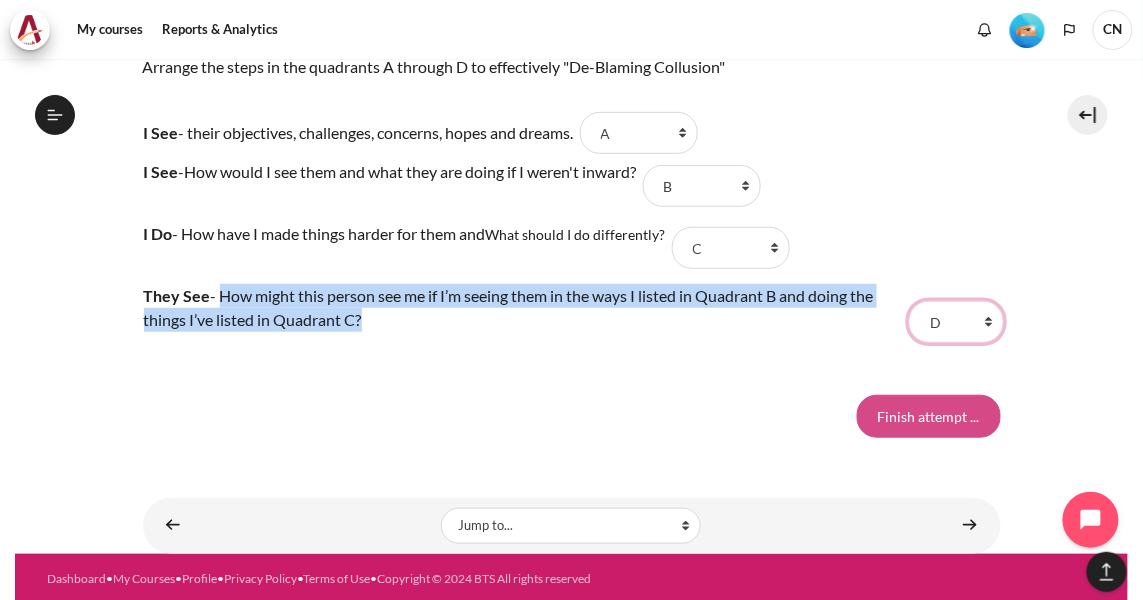 scroll, scrollTop: 2025, scrollLeft: 0, axis: vertical 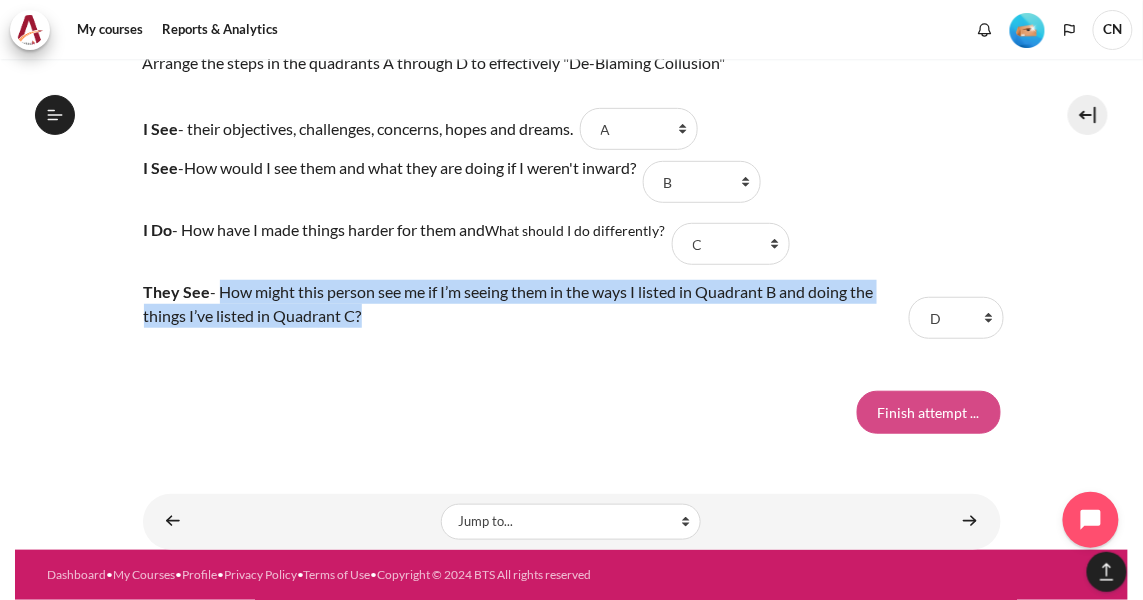 click on "Finish attempt ..." at bounding box center (929, 412) 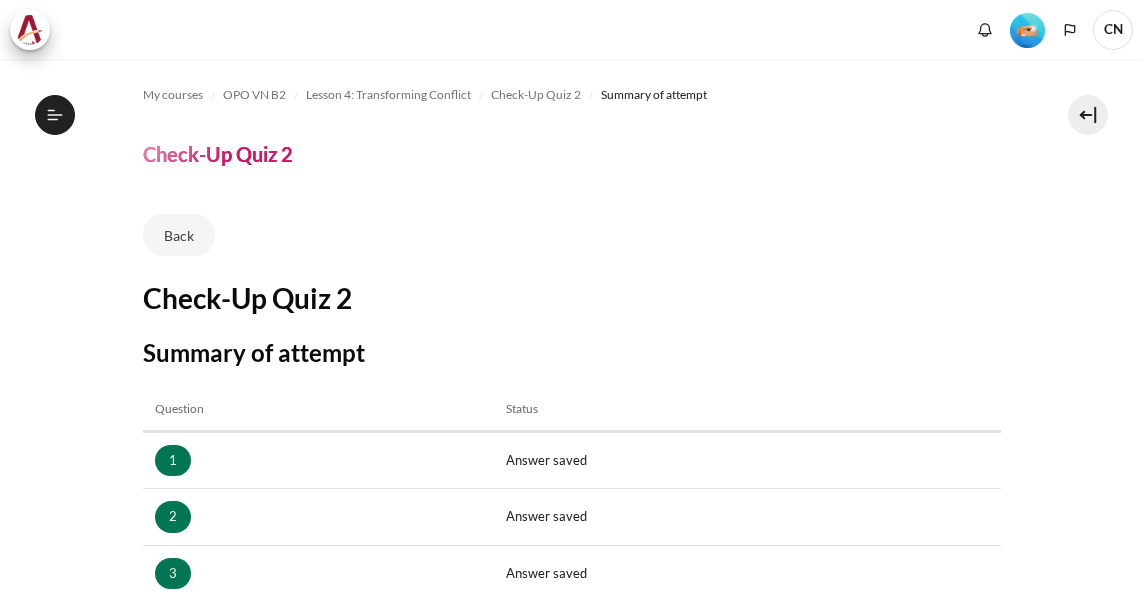 scroll, scrollTop: 0, scrollLeft: 0, axis: both 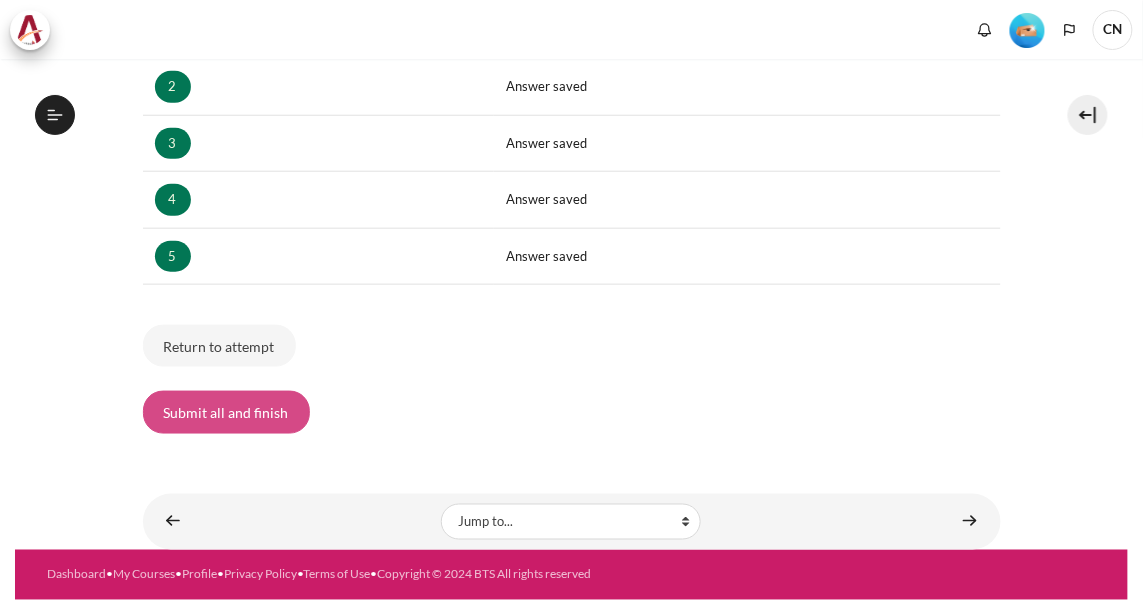 click on "Submit all and finish" at bounding box center [226, 412] 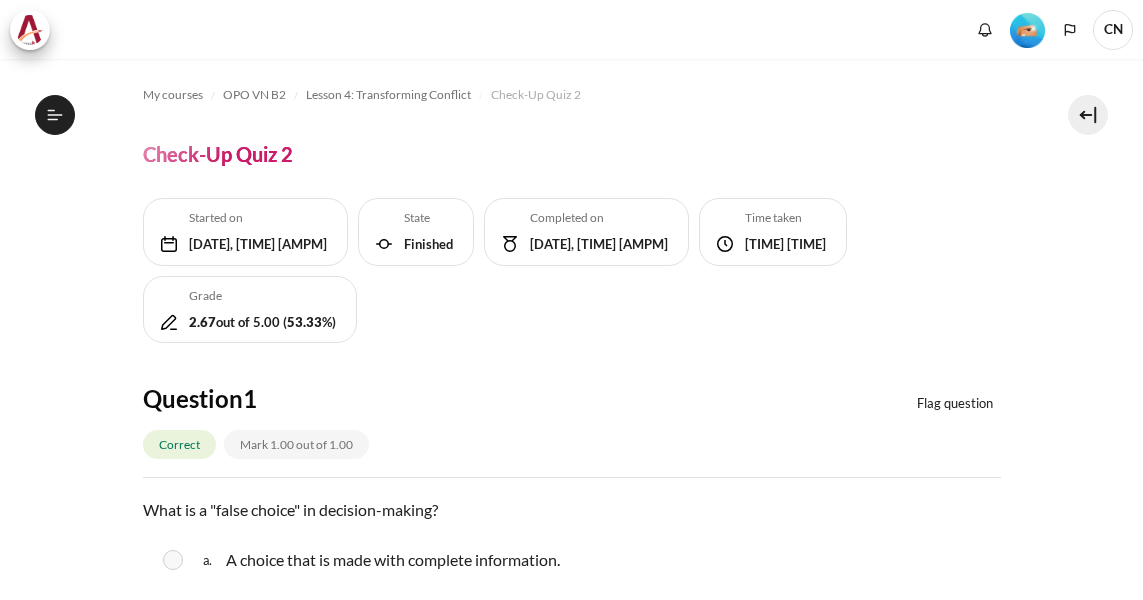 scroll, scrollTop: 0, scrollLeft: 0, axis: both 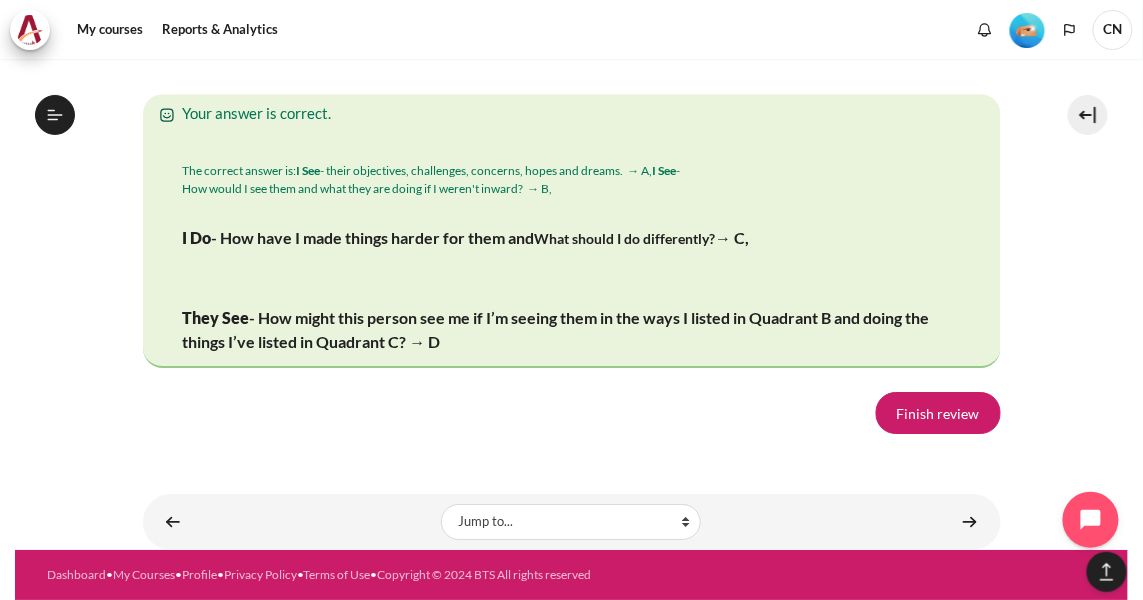 drag, startPoint x: 358, startPoint y: 464, endPoint x: 100, endPoint y: 349, distance: 282.46948 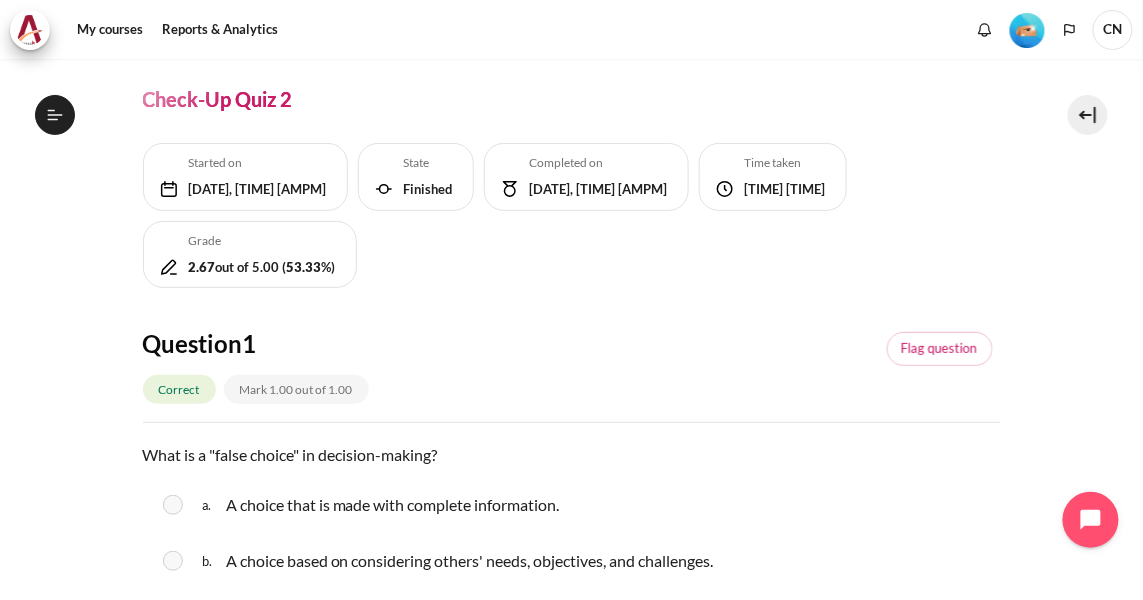 scroll, scrollTop: 0, scrollLeft: 0, axis: both 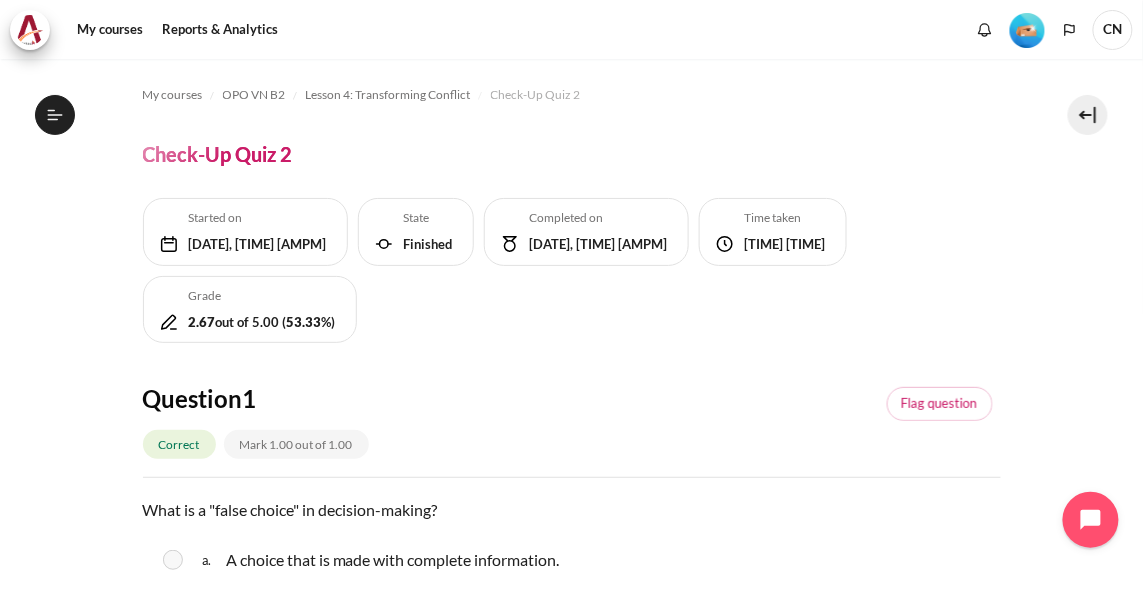 click on "Friday, 8 August 2025, 11:46 AM" at bounding box center [258, 245] 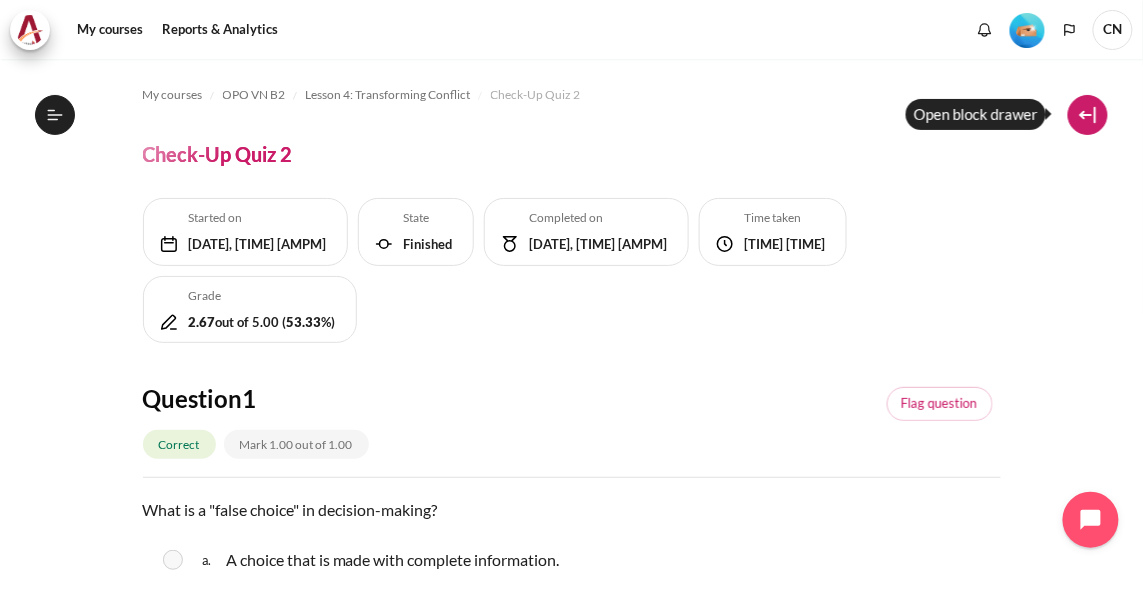 click at bounding box center (1088, 115) 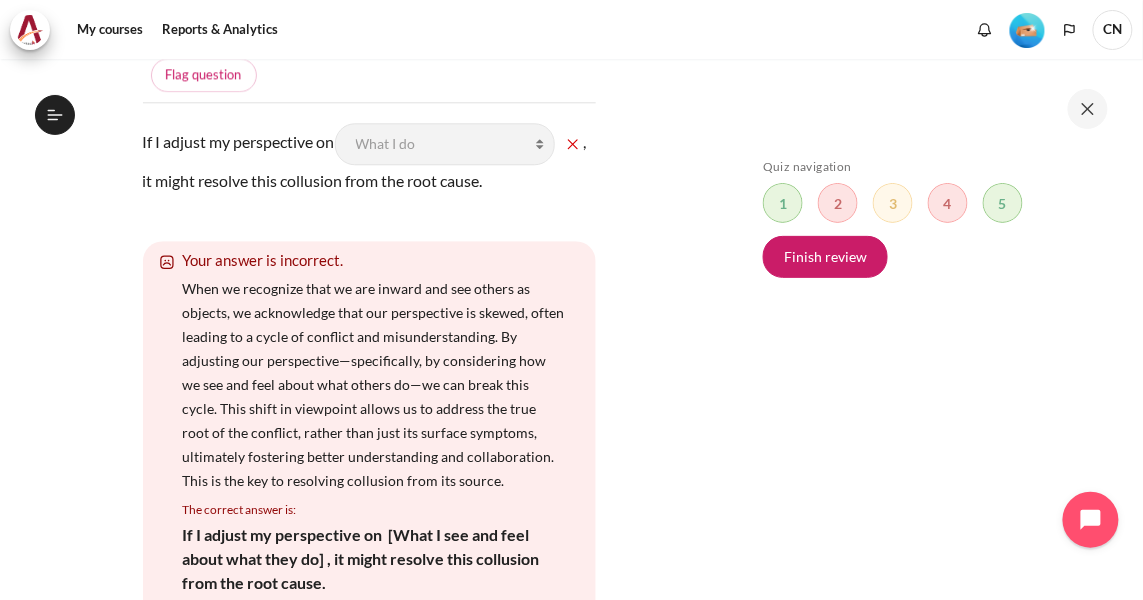 scroll, scrollTop: 3090, scrollLeft: 0, axis: vertical 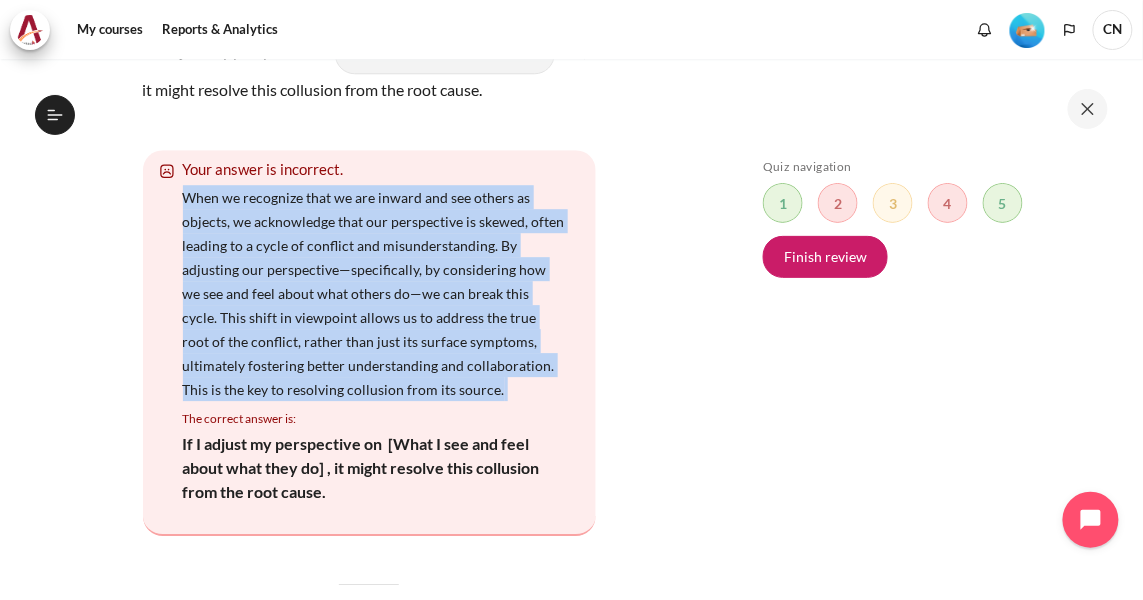 drag, startPoint x: 185, startPoint y: 213, endPoint x: 528, endPoint y: 414, distance: 397.55502 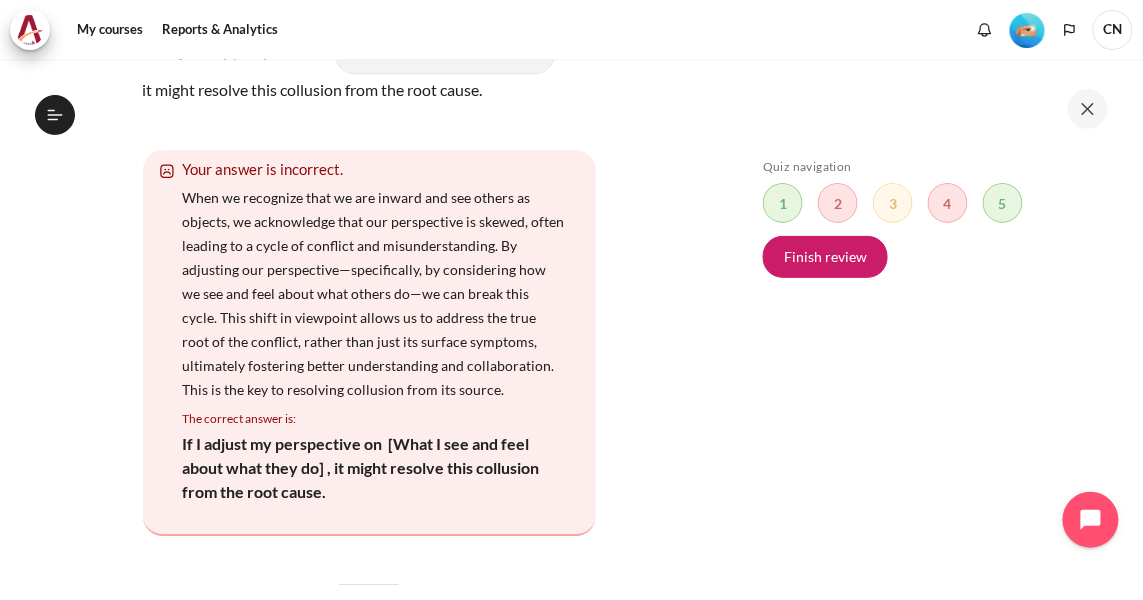 click on "The correct answer is:  If I adjust my perspective on  [What I see and feel about what they do] , it might resolve this collusion from
the root cause." at bounding box center [374, 468] 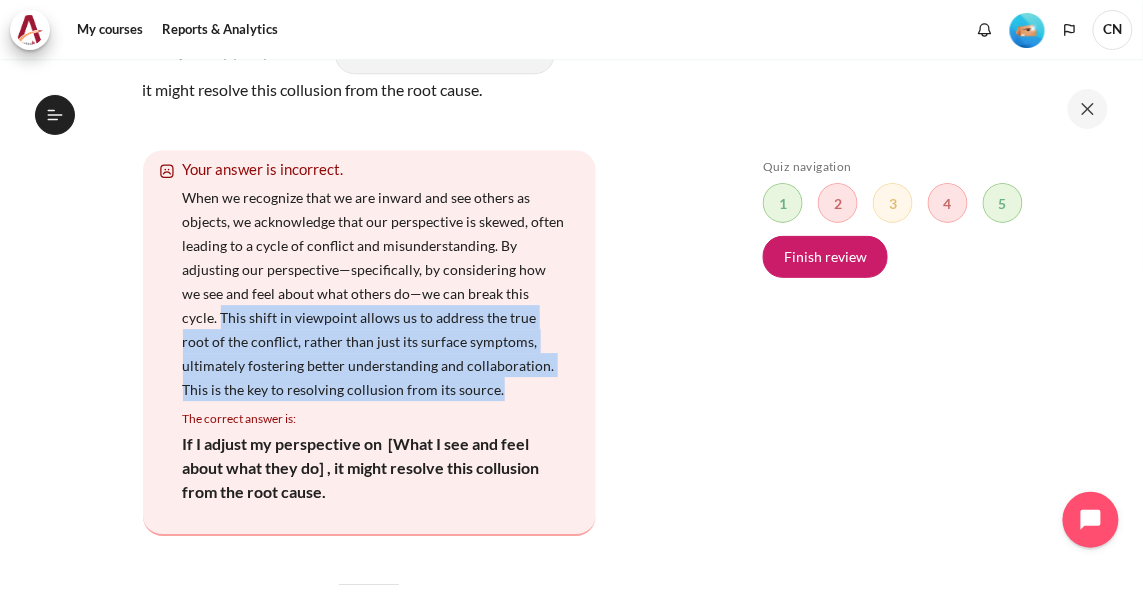 drag, startPoint x: 221, startPoint y: 328, endPoint x: 509, endPoint y: 403, distance: 297.60544 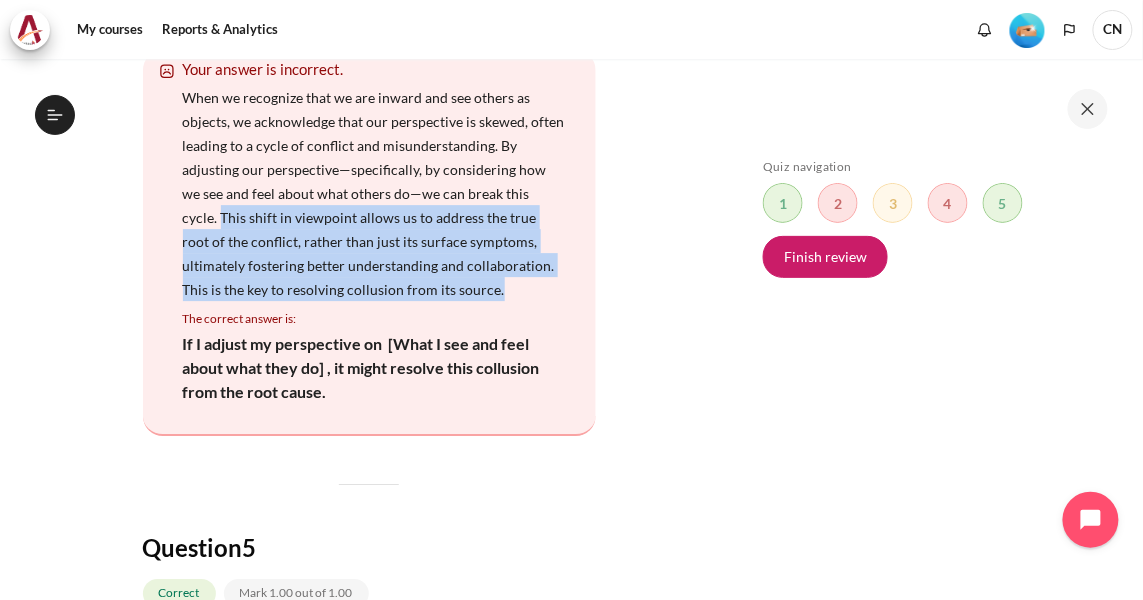 scroll, scrollTop: 3272, scrollLeft: 0, axis: vertical 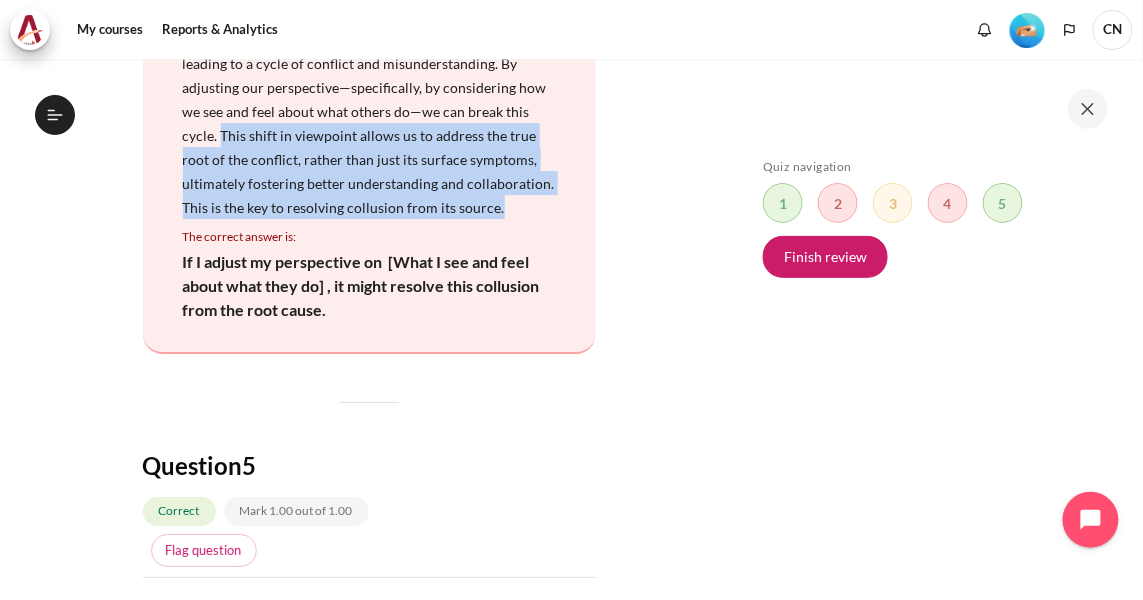 drag, startPoint x: 332, startPoint y: 300, endPoint x: 436, endPoint y: 331, distance: 108.52189 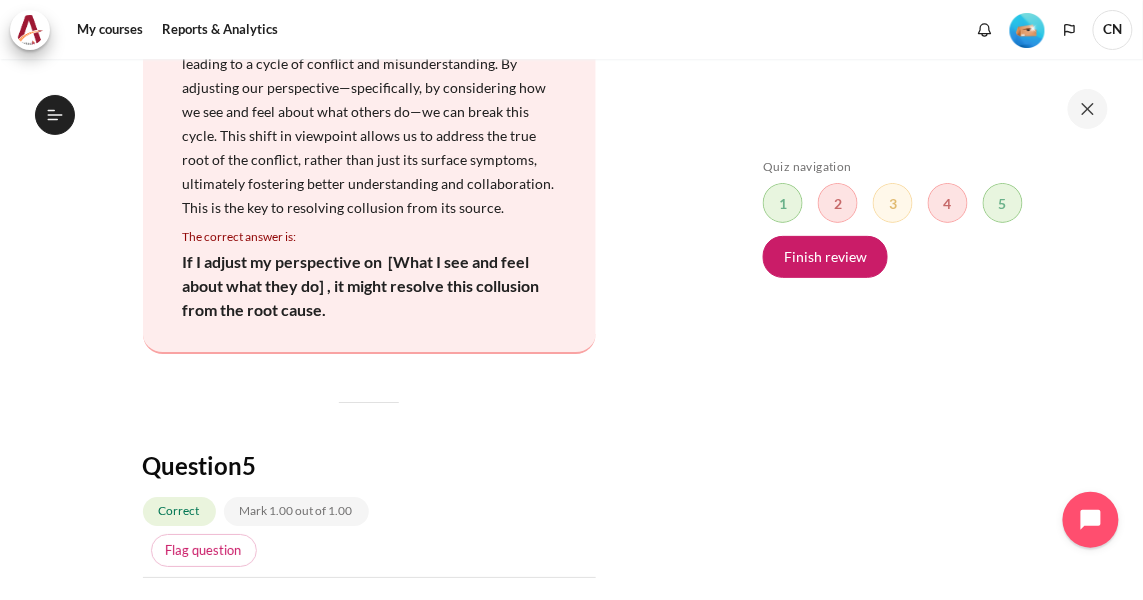 drag, startPoint x: 436, startPoint y: 331, endPoint x: 353, endPoint y: 400, distance: 107.935165 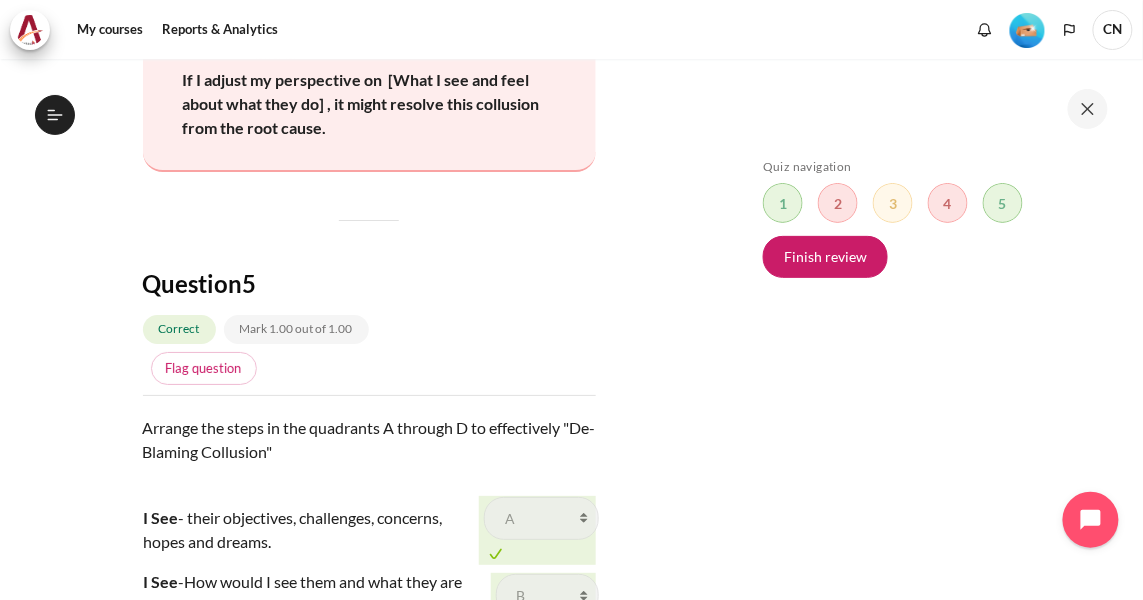 scroll, scrollTop: 3727, scrollLeft: 0, axis: vertical 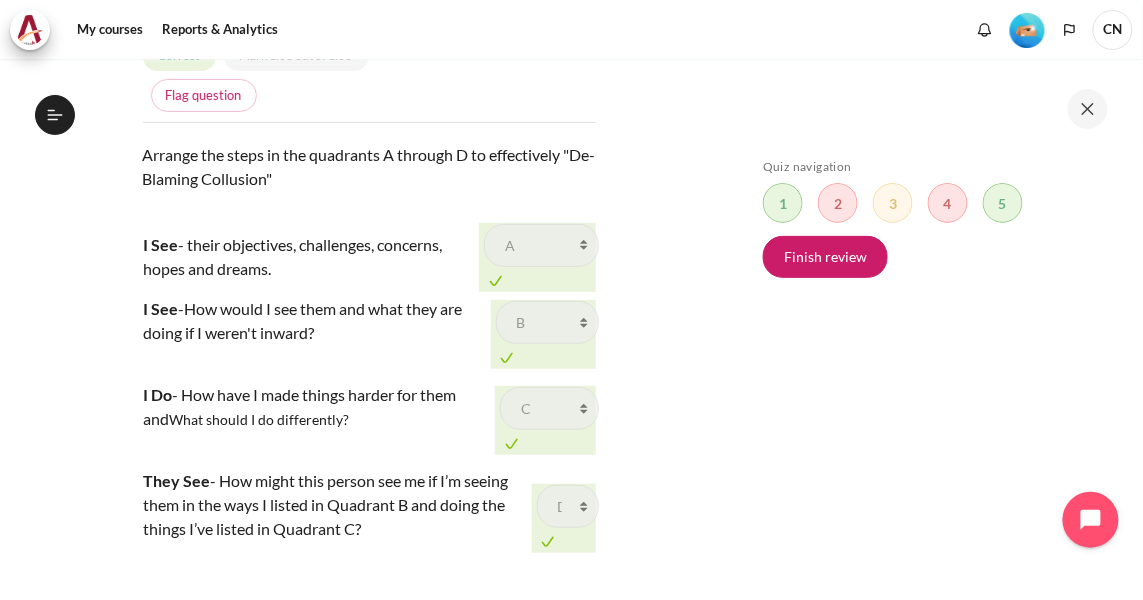 click on "Arrange the steps in the quadrants A through D to effectively "De-Blaming Collusion"" at bounding box center [369, 179] 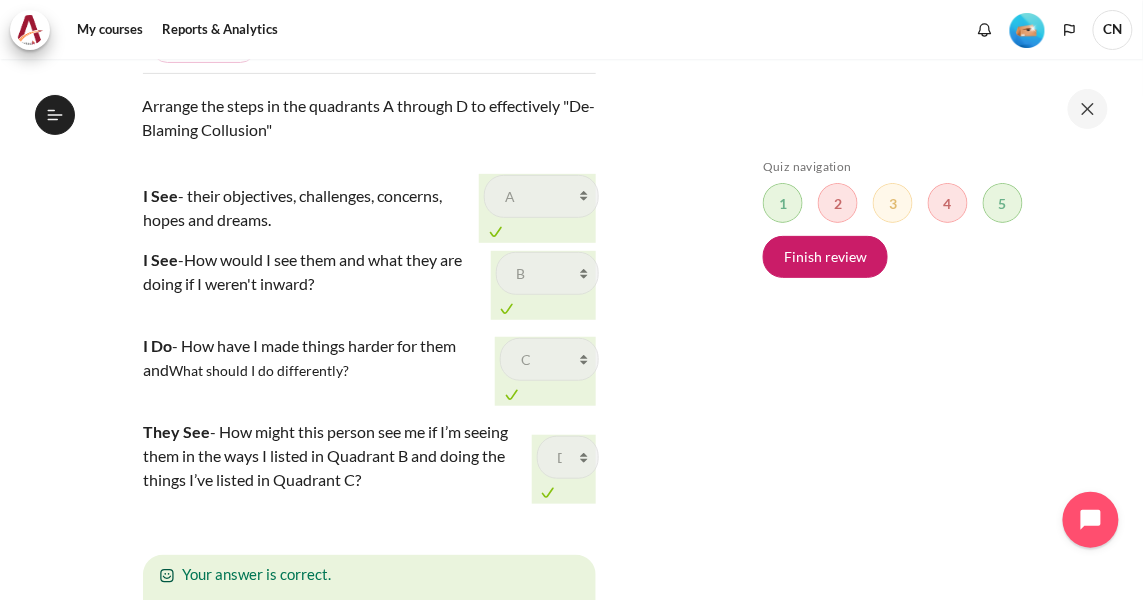 scroll, scrollTop: 3818, scrollLeft: 0, axis: vertical 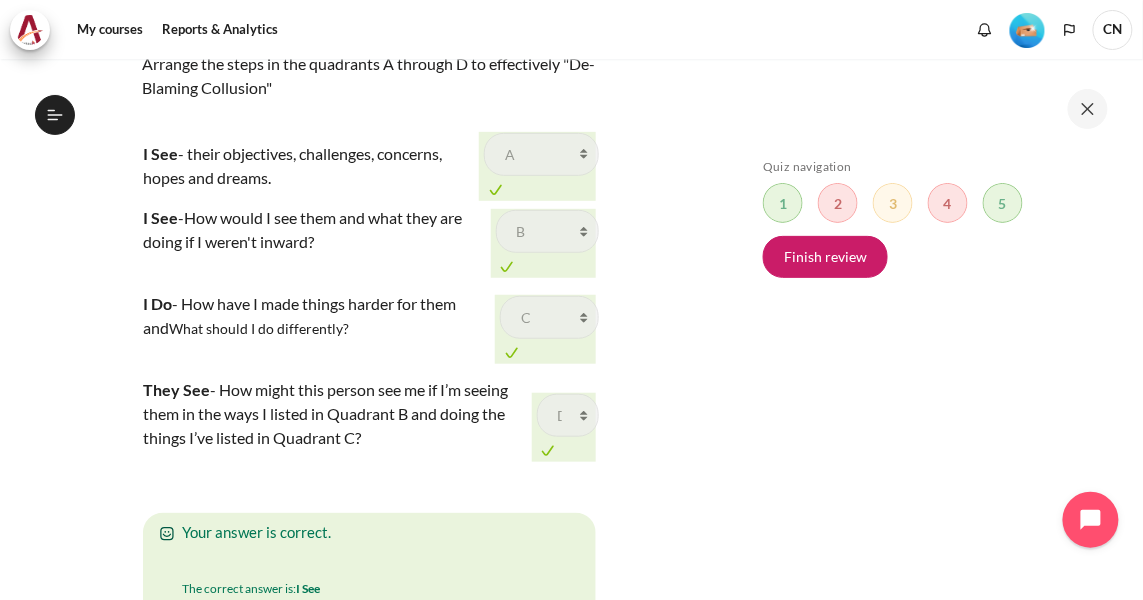 drag, startPoint x: 190, startPoint y: 166, endPoint x: 330, endPoint y: 181, distance: 140.80128 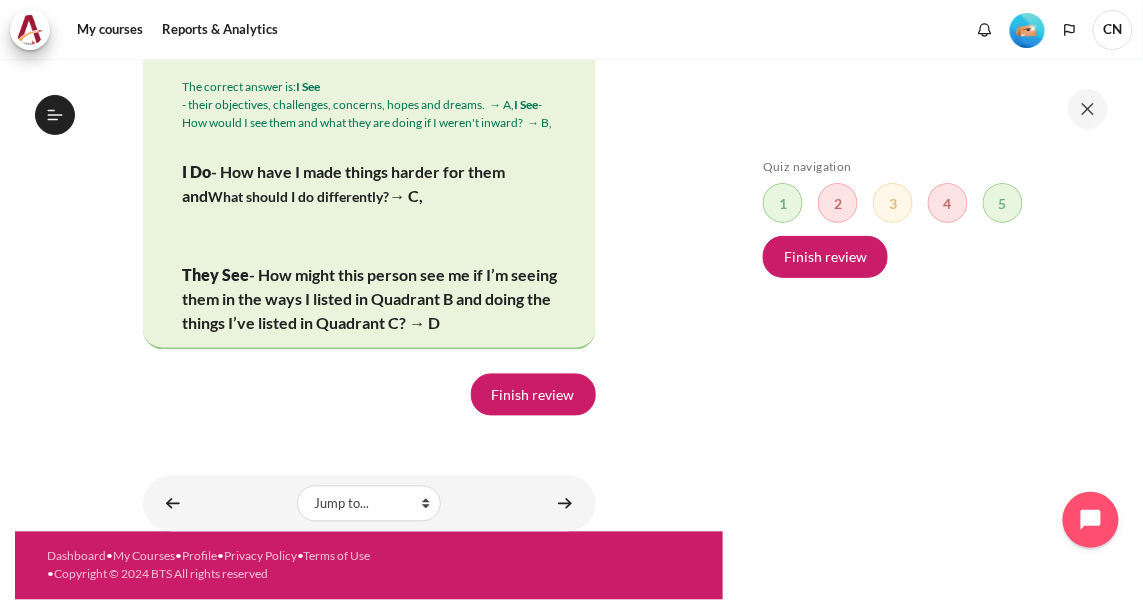 scroll, scrollTop: 4516, scrollLeft: 0, axis: vertical 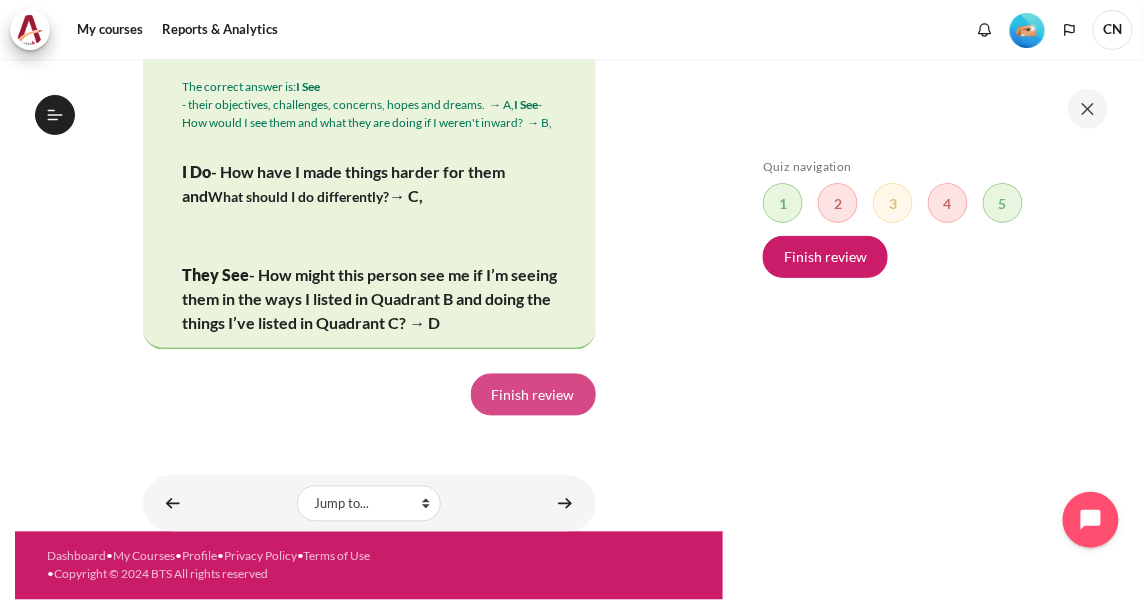 click on "Finish review" at bounding box center (533, 395) 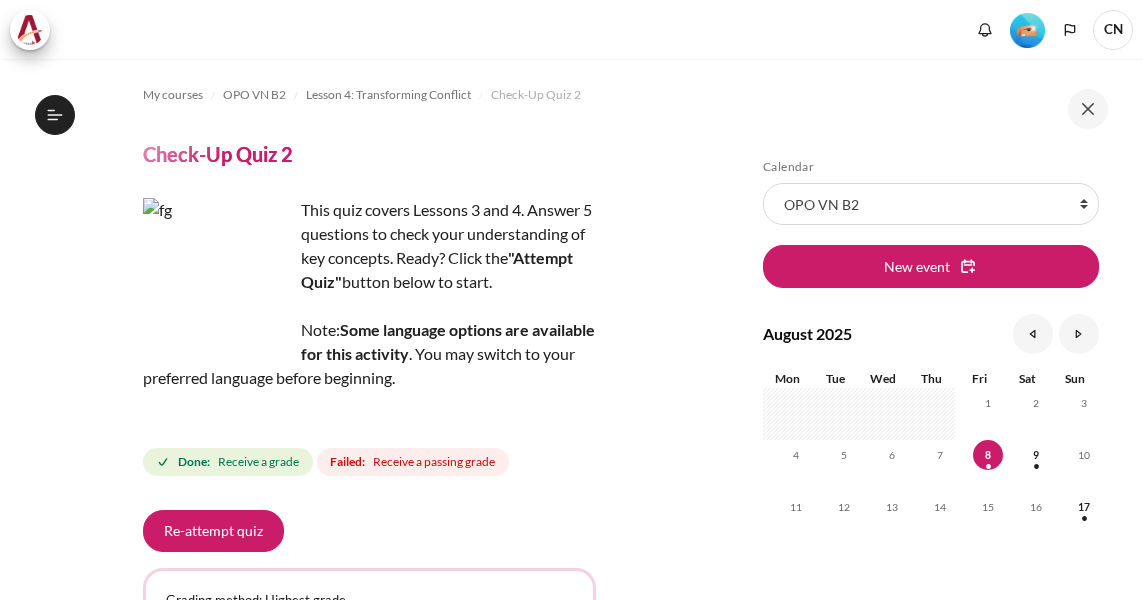 scroll, scrollTop: 0, scrollLeft: 0, axis: both 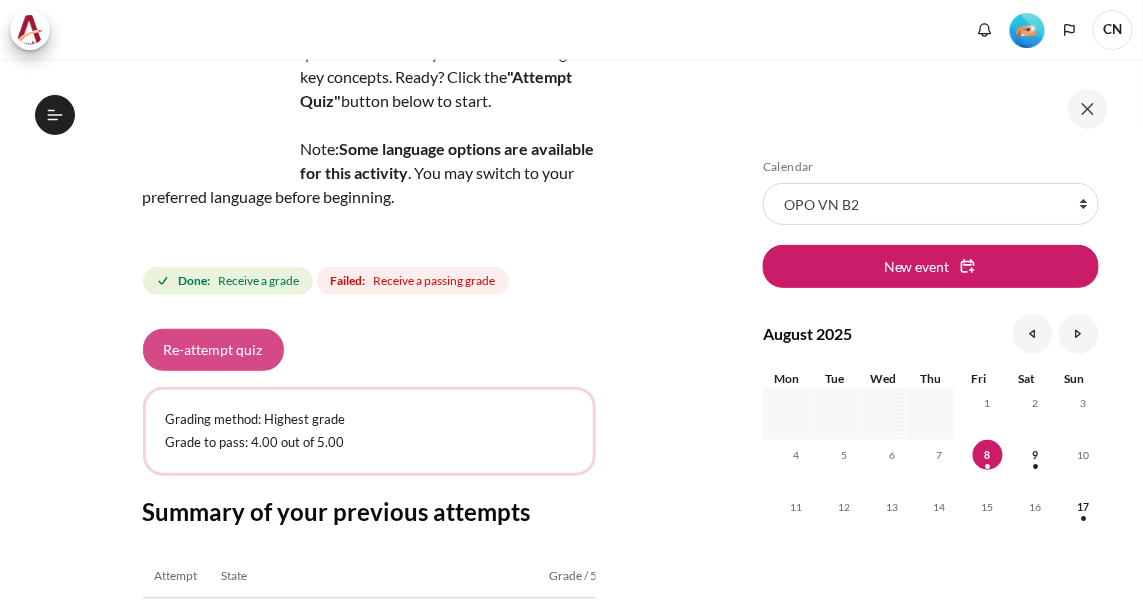 click on "Re-attempt quiz" at bounding box center (213, 350) 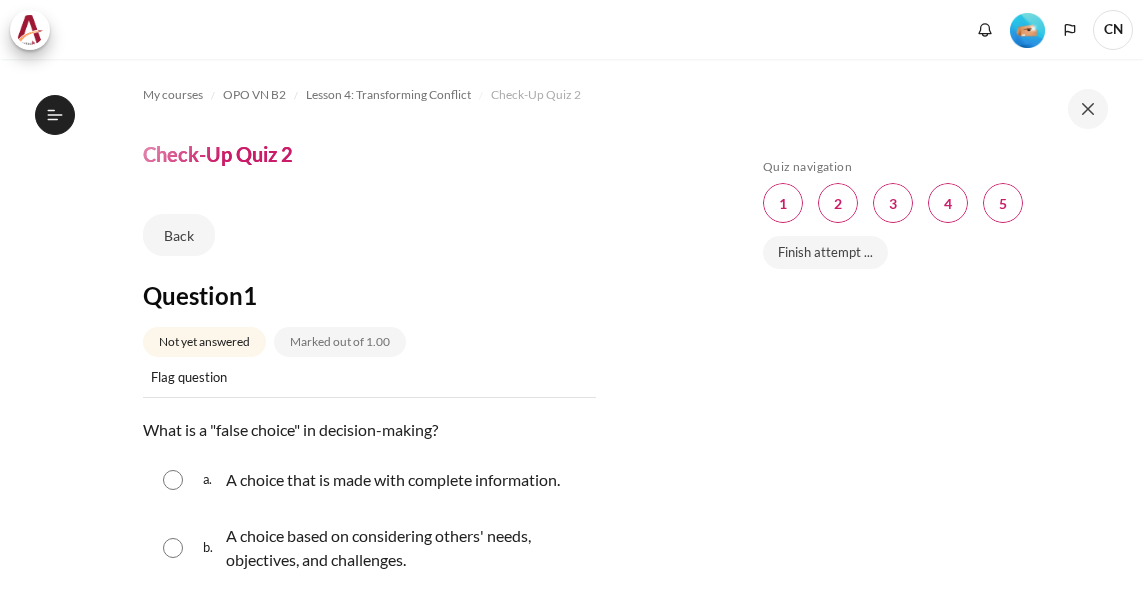 scroll, scrollTop: 0, scrollLeft: 0, axis: both 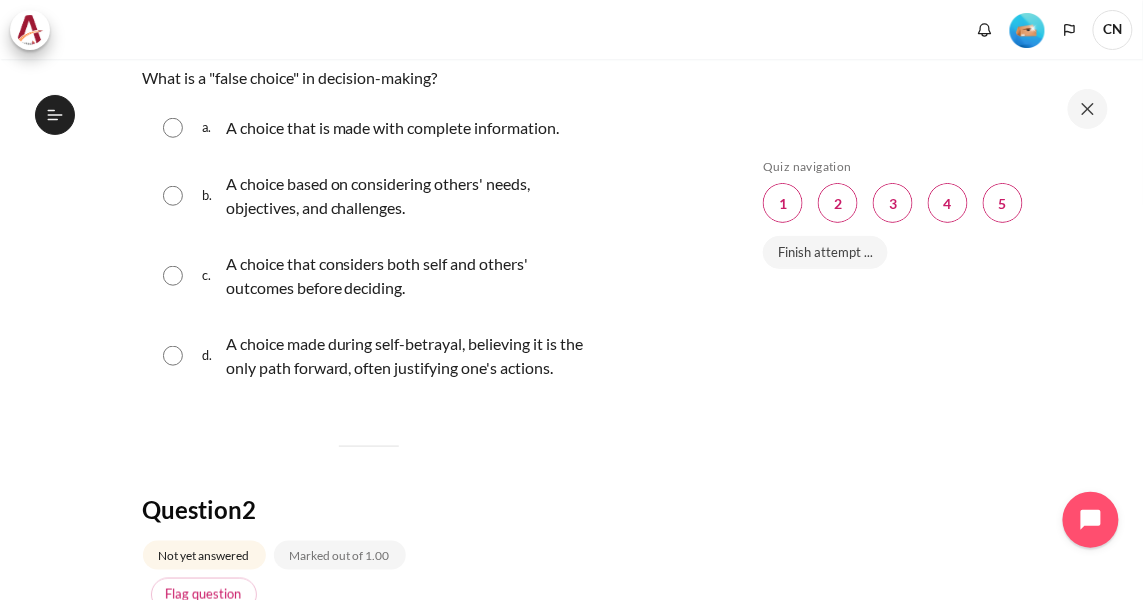 click at bounding box center (173, 356) 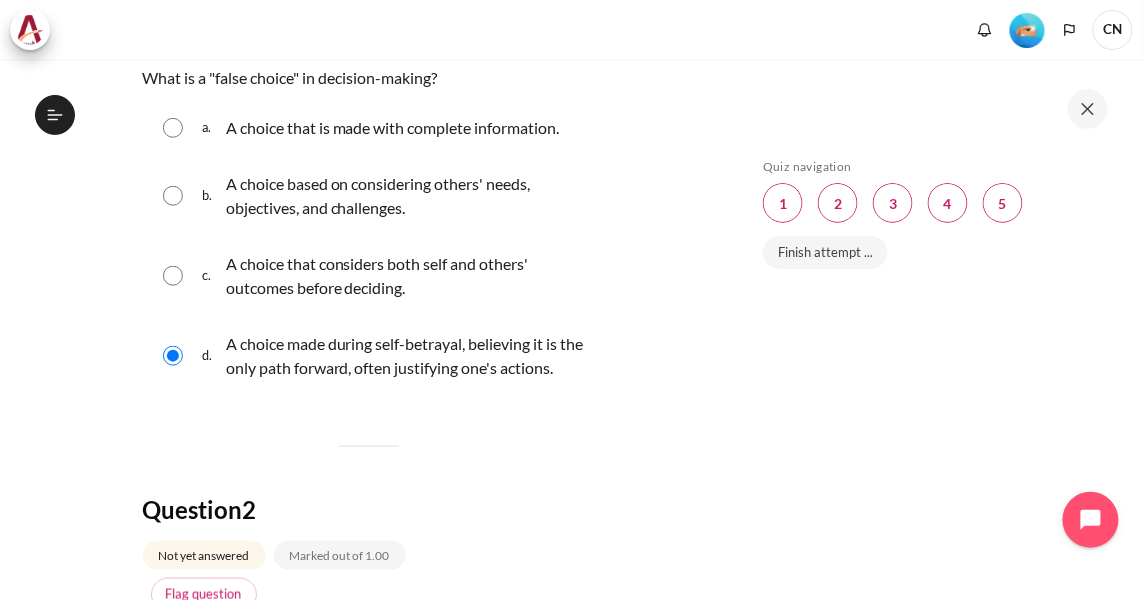 scroll, scrollTop: 818, scrollLeft: 0, axis: vertical 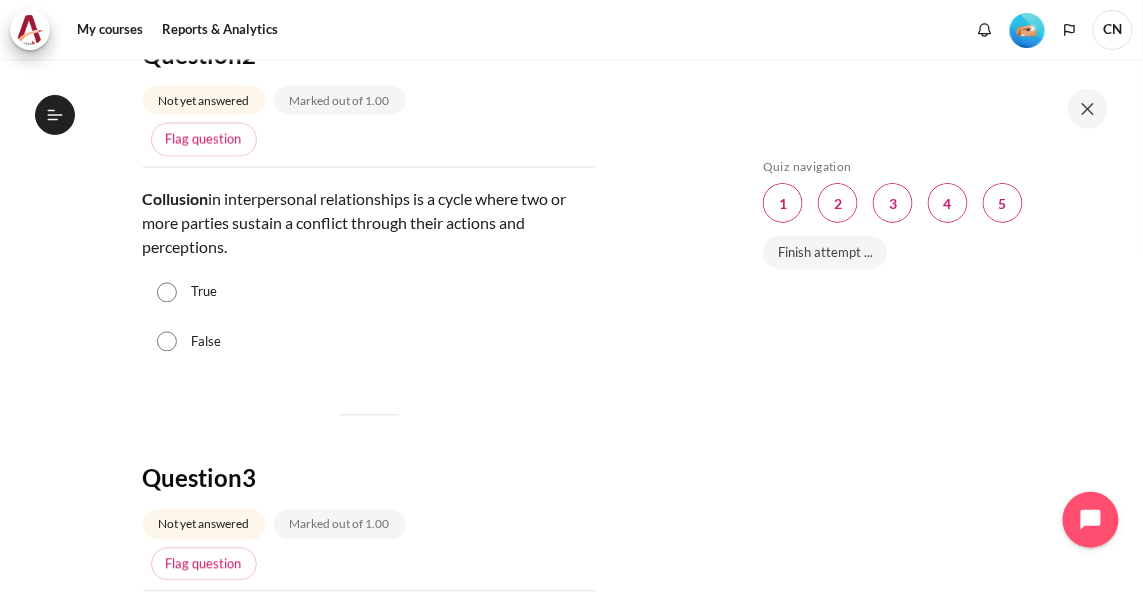 click on "True" at bounding box center [167, 293] 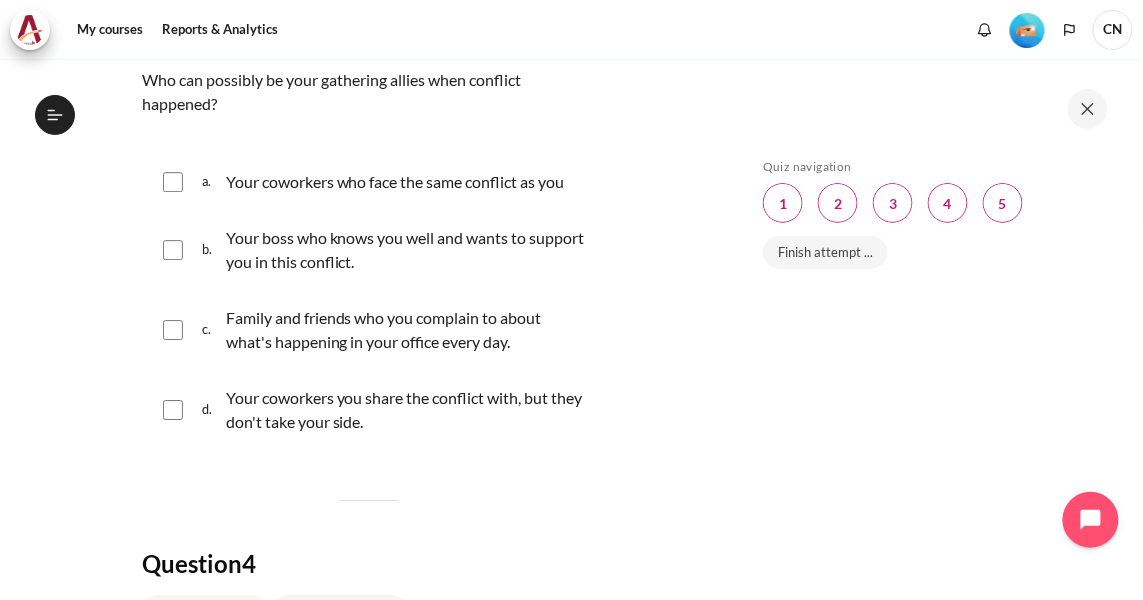 scroll, scrollTop: 1363, scrollLeft: 0, axis: vertical 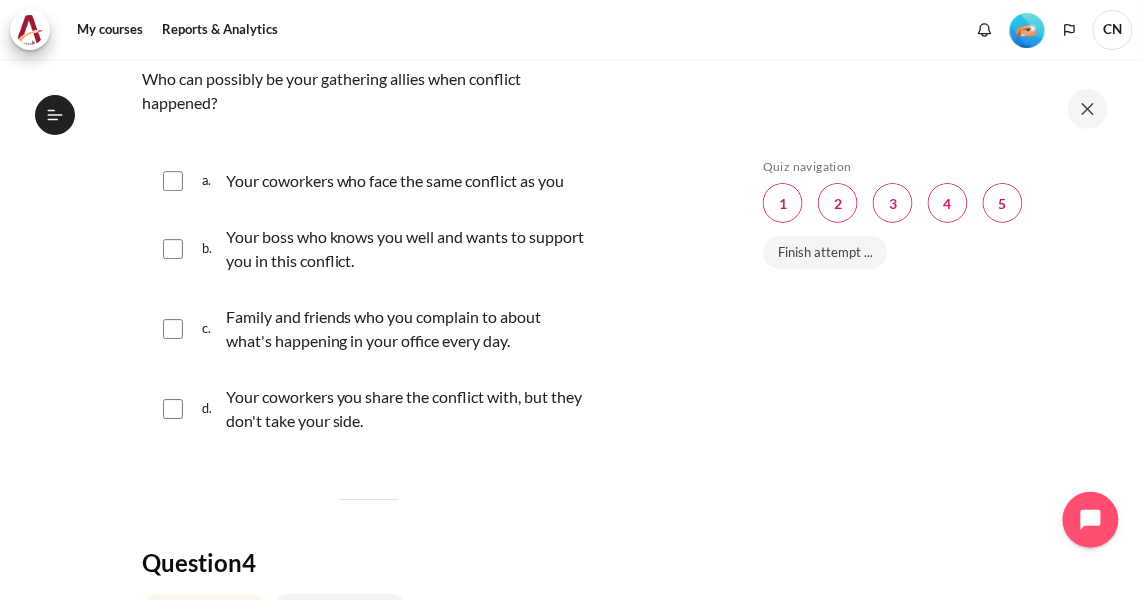 click at bounding box center [173, 181] 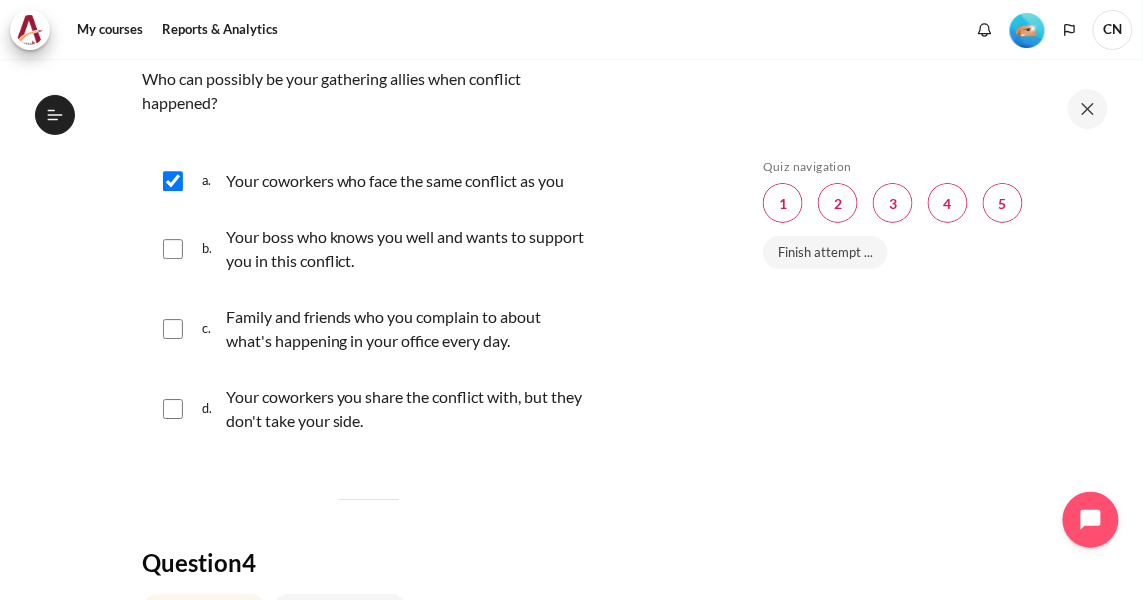 click at bounding box center (173, 249) 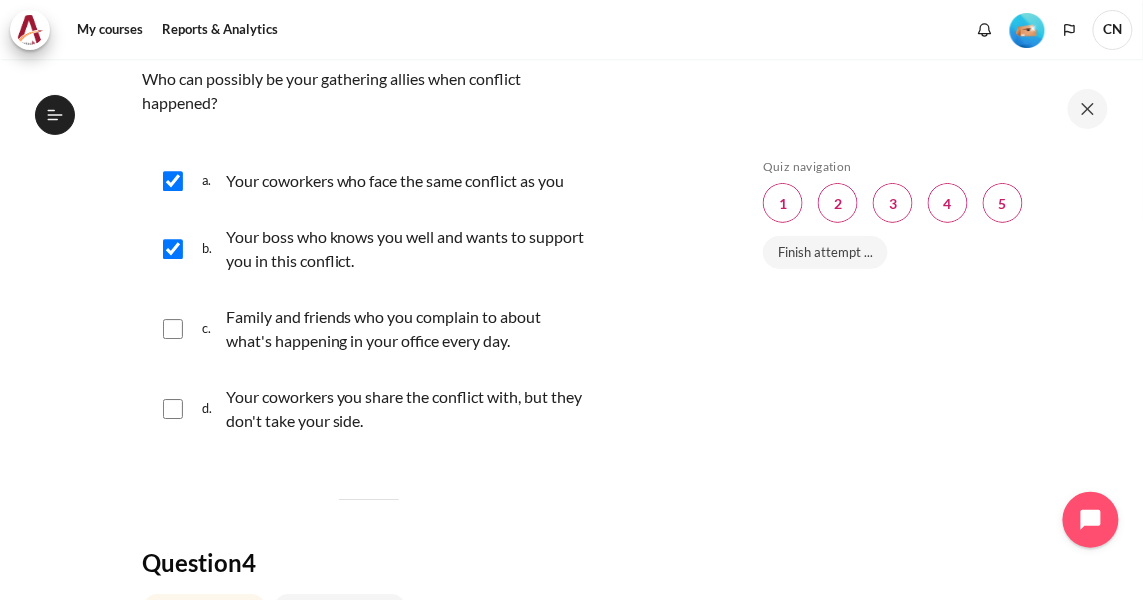 click at bounding box center [173, 329] 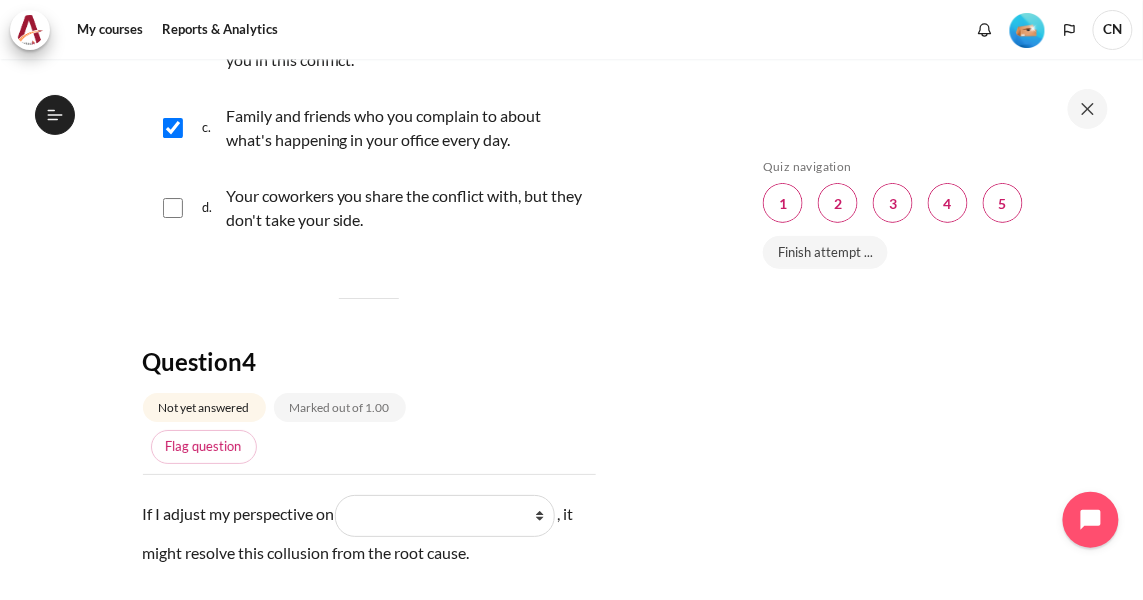 scroll, scrollTop: 1727, scrollLeft: 0, axis: vertical 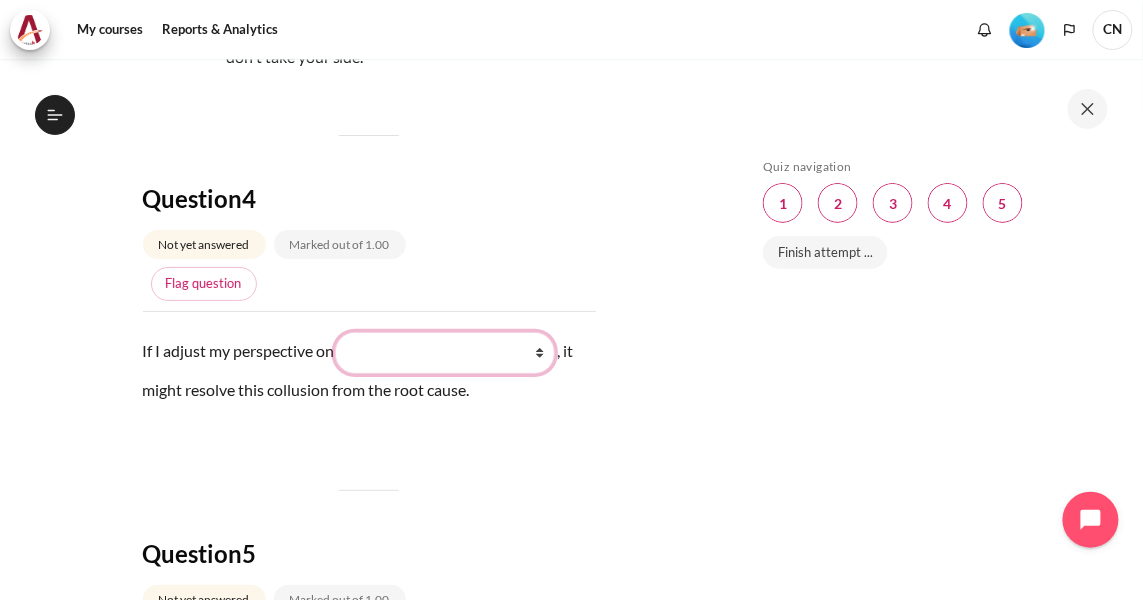 click on "What they do What I see and feel about what they do What I do What they see and feel" at bounding box center [445, 353] 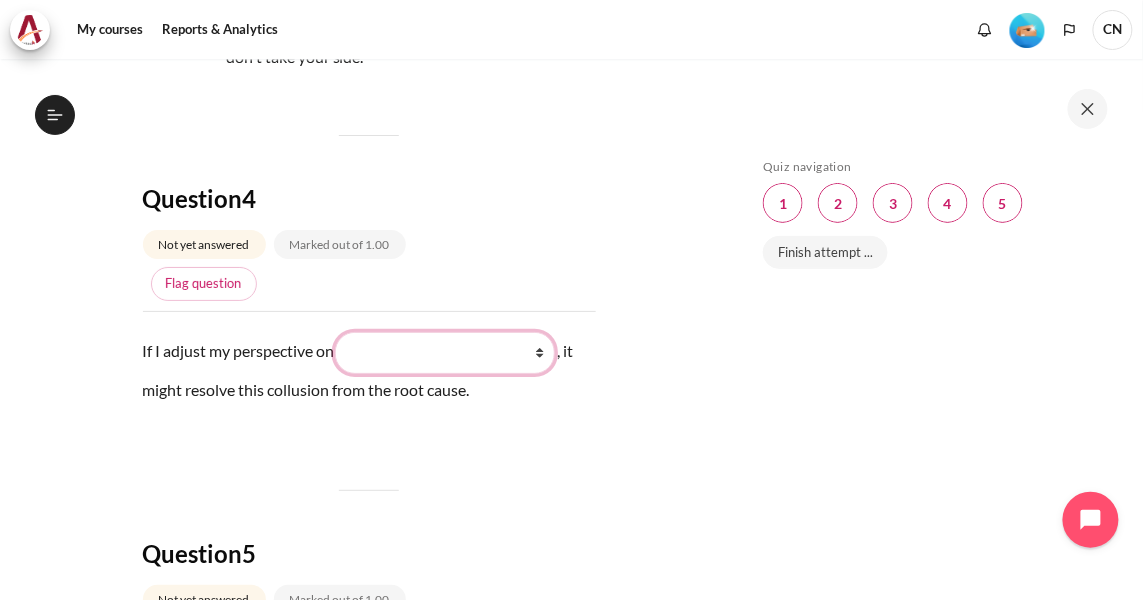 select on "2" 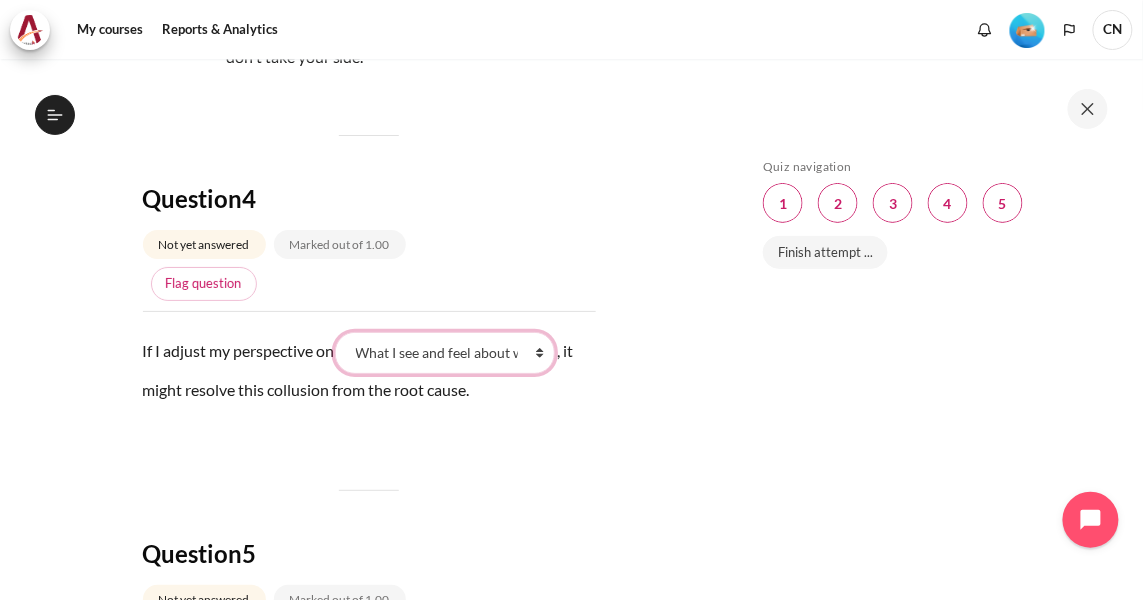 click on "What they do What I see and feel about what they do What I do What they see and feel" at bounding box center (445, 353) 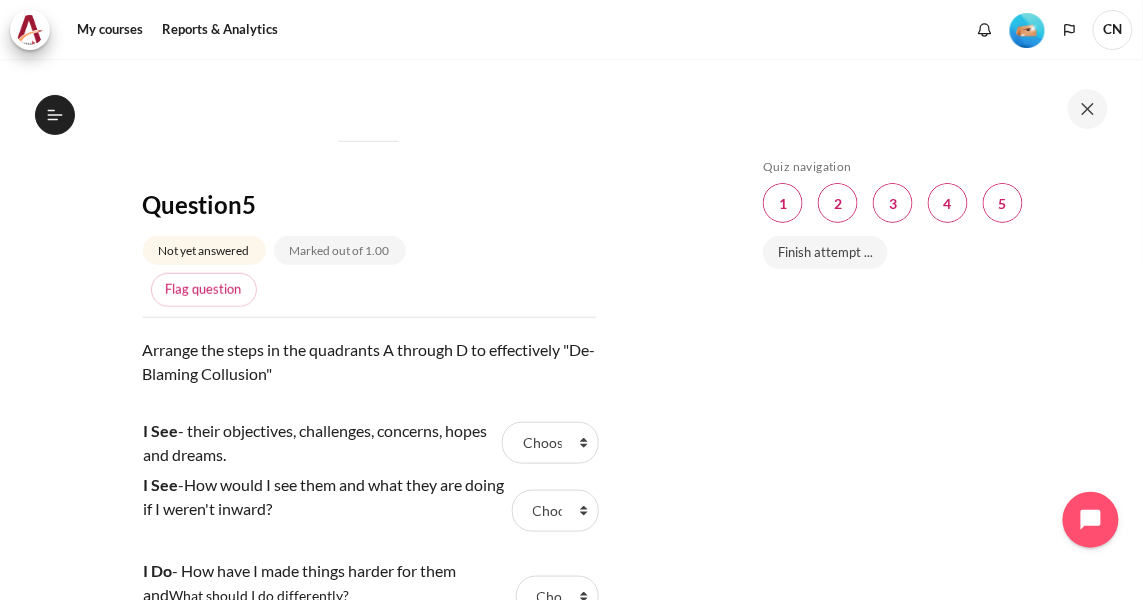 scroll, scrollTop: 2272, scrollLeft: 0, axis: vertical 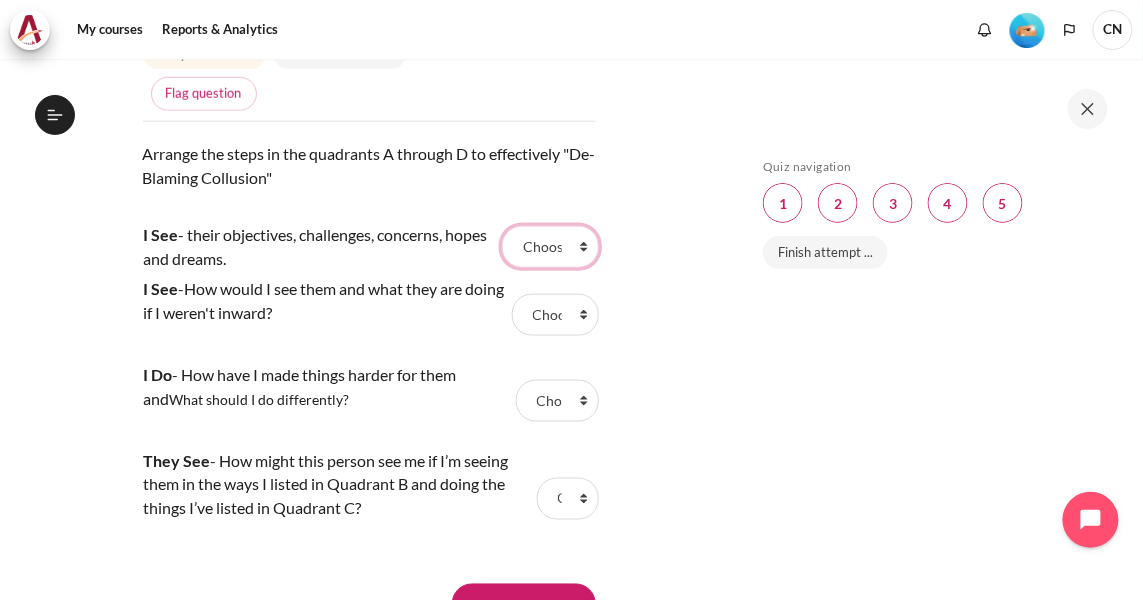 click on "Choose... D A B C" at bounding box center [550, 247] 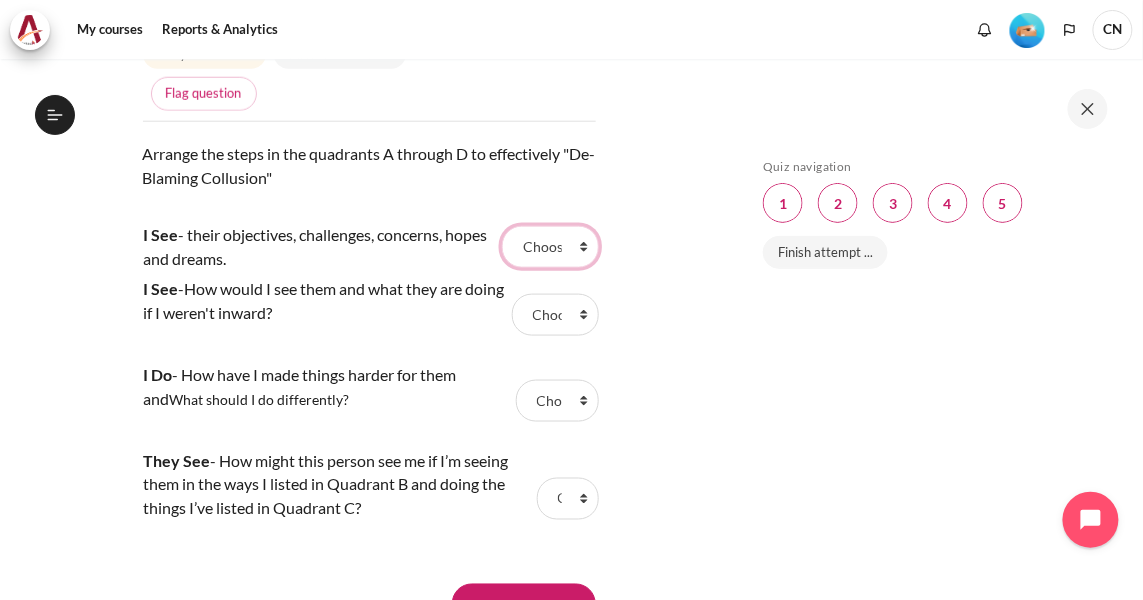 select on "2" 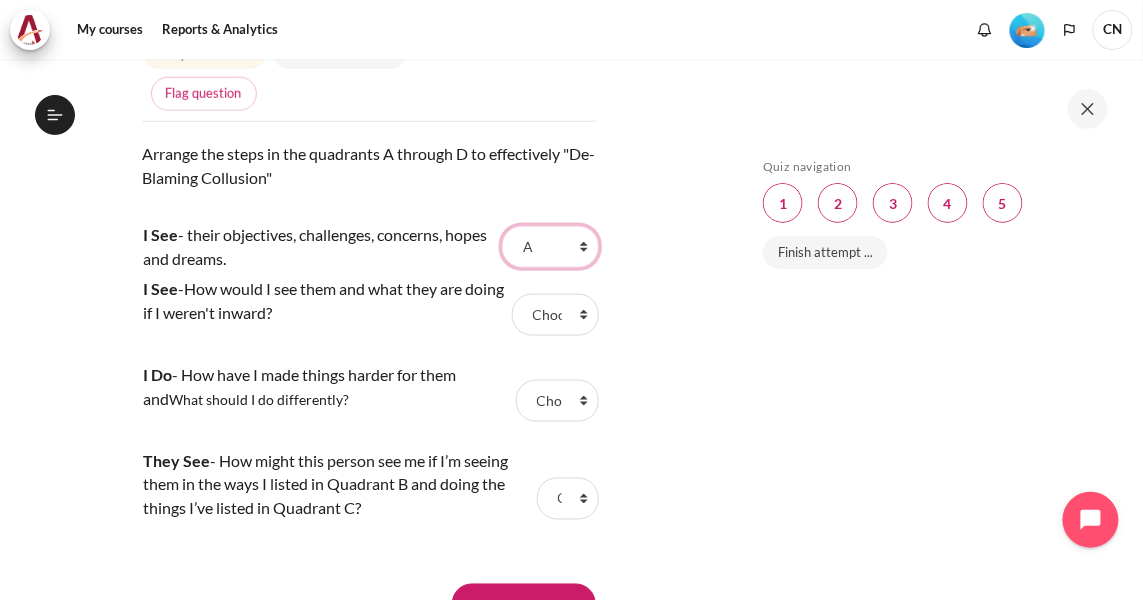 click on "Choose... D A B C" at bounding box center (550, 247) 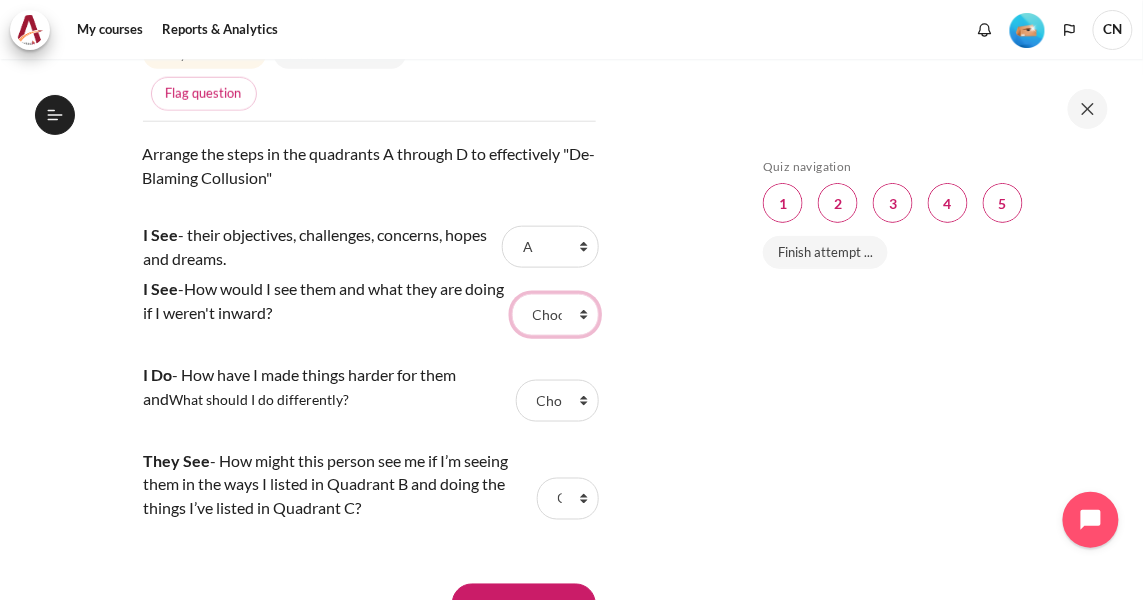 click on "Choose... D A B C" at bounding box center (555, 315) 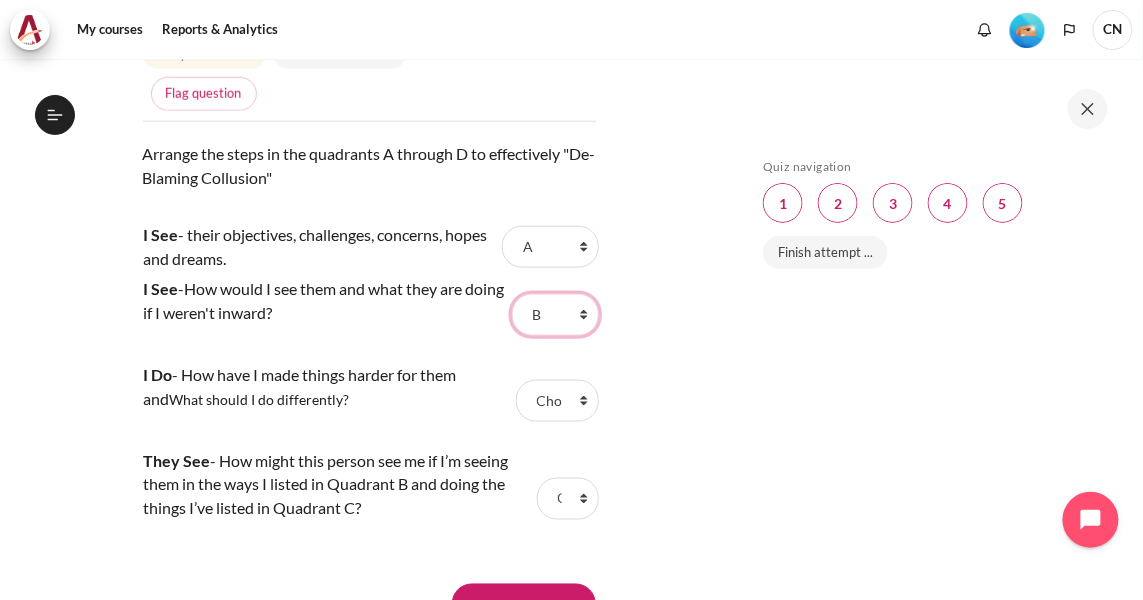 click on "Choose... D A B C" at bounding box center (555, 315) 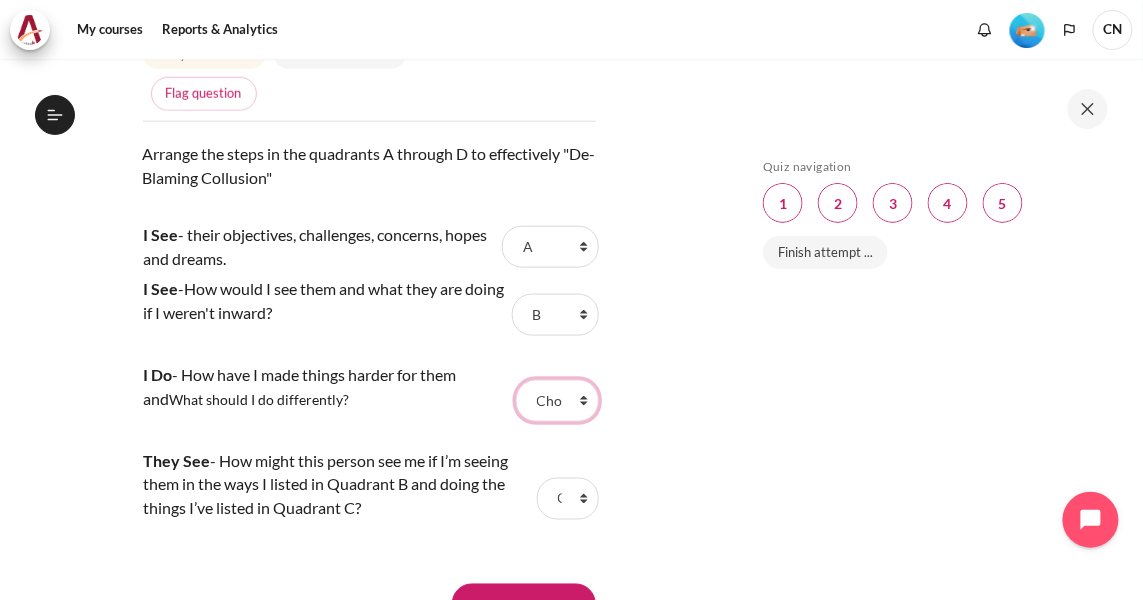 click on "Choose... D A B C" at bounding box center [557, 401] 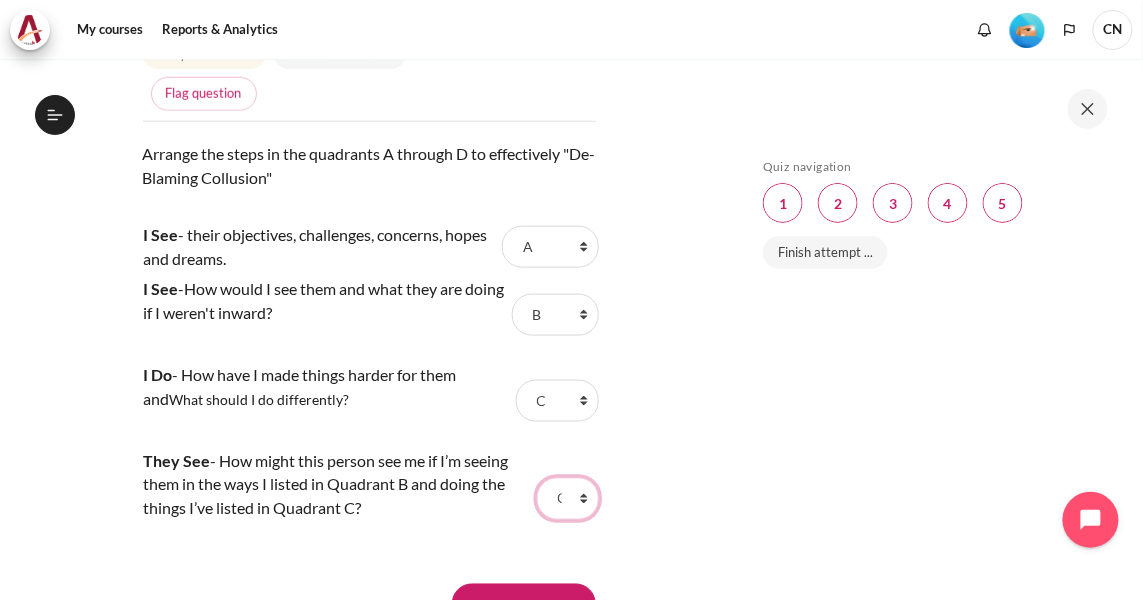click on "Choose... D A B C" at bounding box center (568, 499) 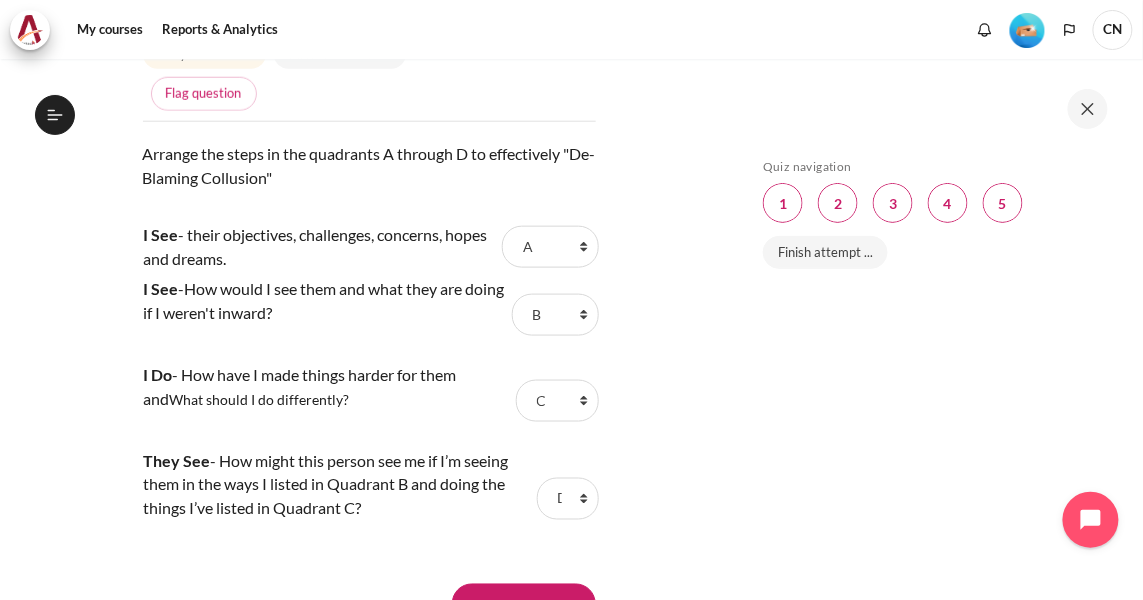 click on "Skip Quiz navigation
Quiz navigation
Question  1  This page  Question  2  This page  Question  3  This page  Question  4  This page  Question  5  This page  Finish attempt ..." at bounding box center (931, 344) 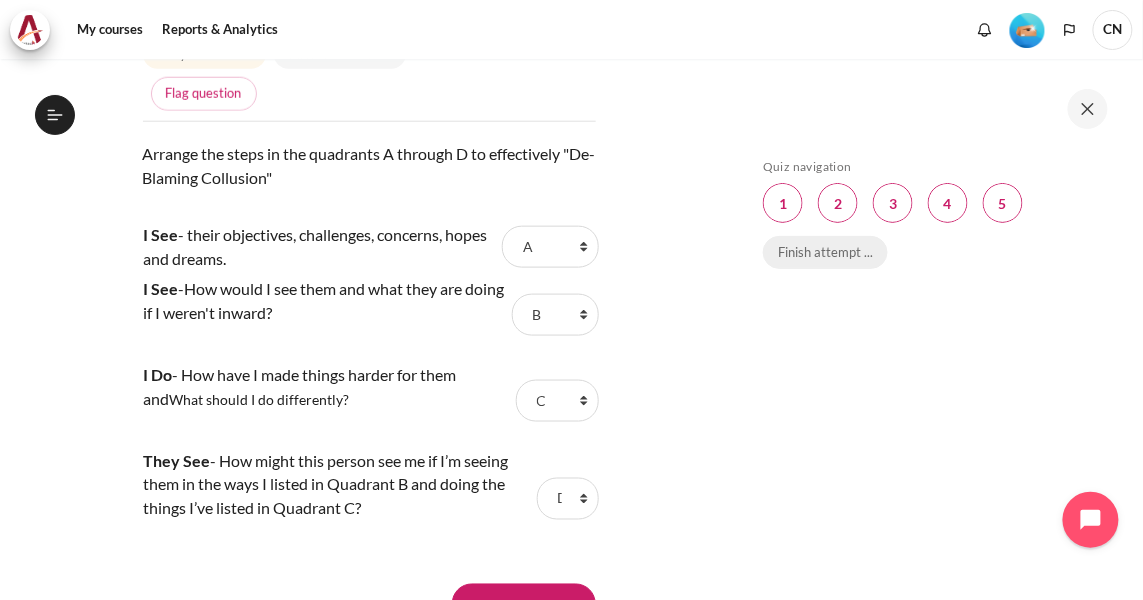 click on "Finish attempt ..." at bounding box center (825, 253) 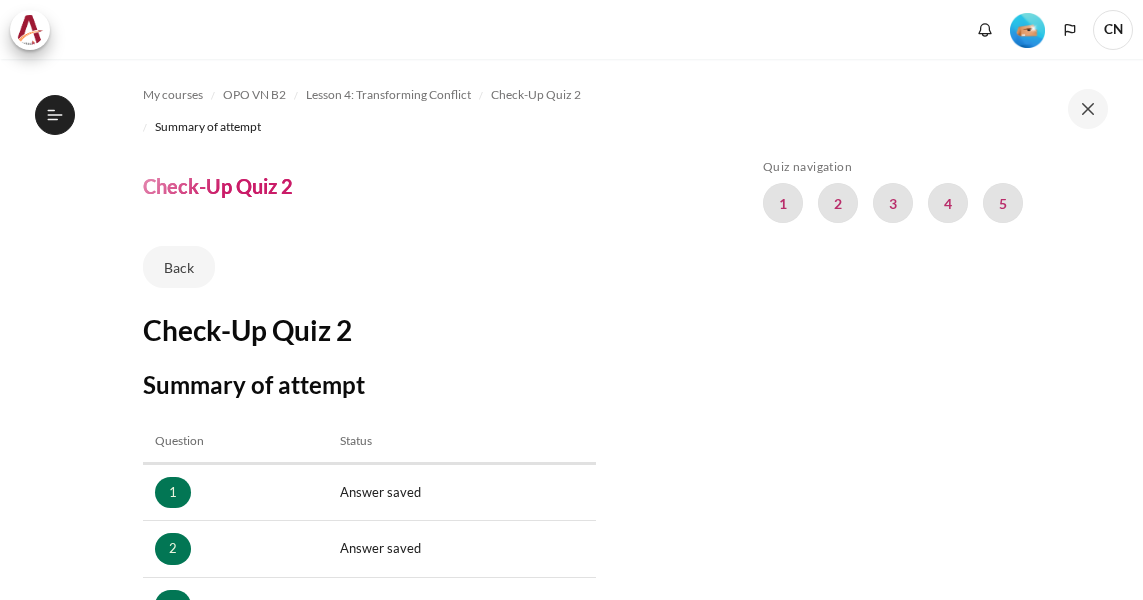 scroll, scrollTop: 0, scrollLeft: 0, axis: both 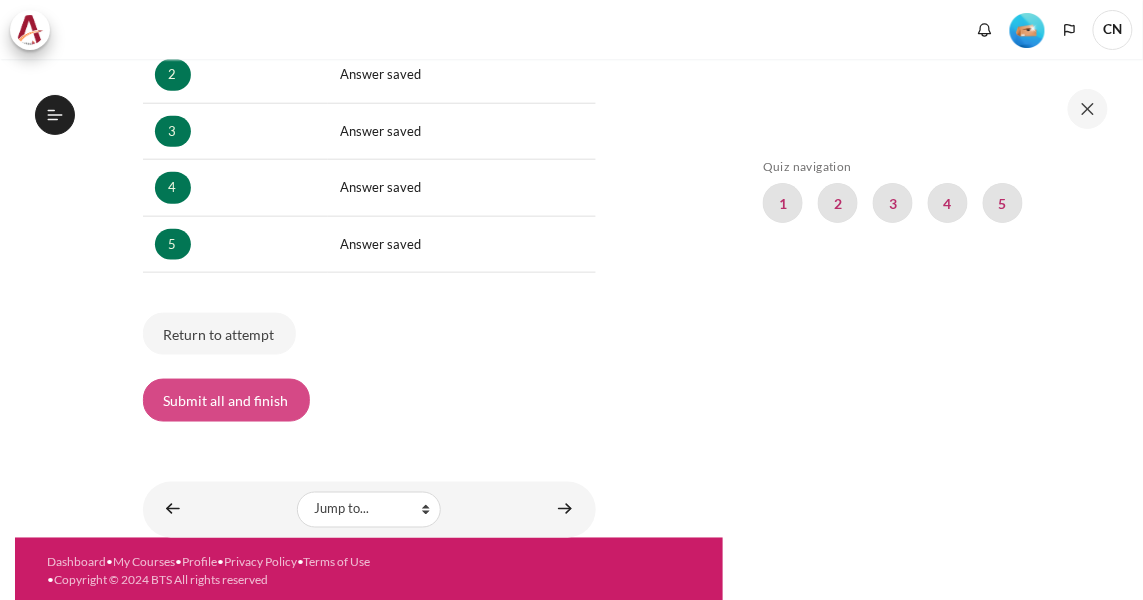click on "Submit all and finish" at bounding box center (226, 400) 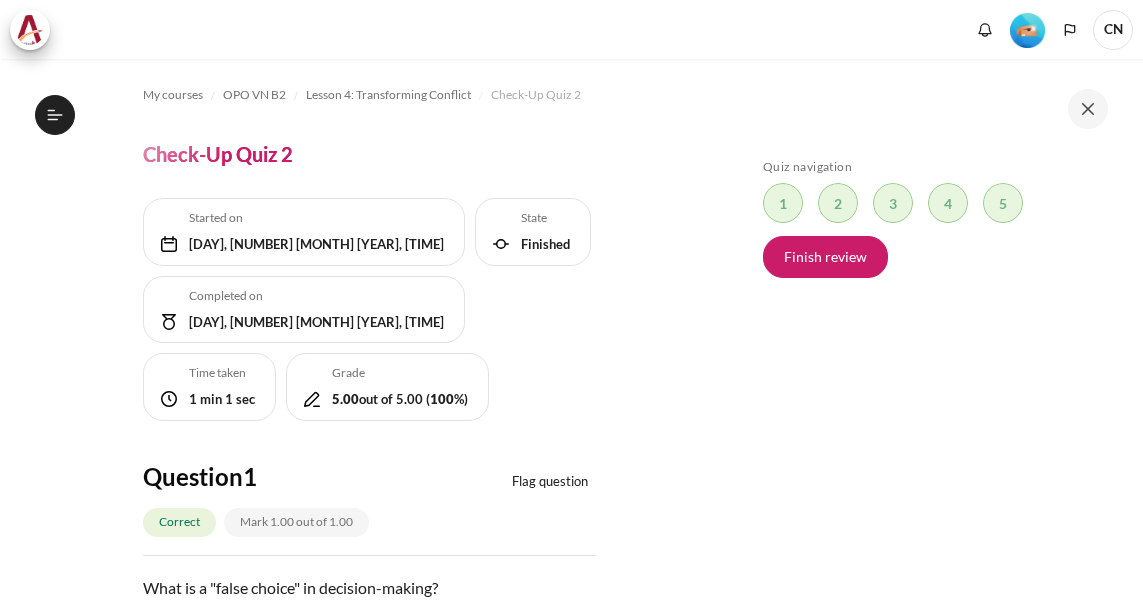 scroll, scrollTop: 0, scrollLeft: 0, axis: both 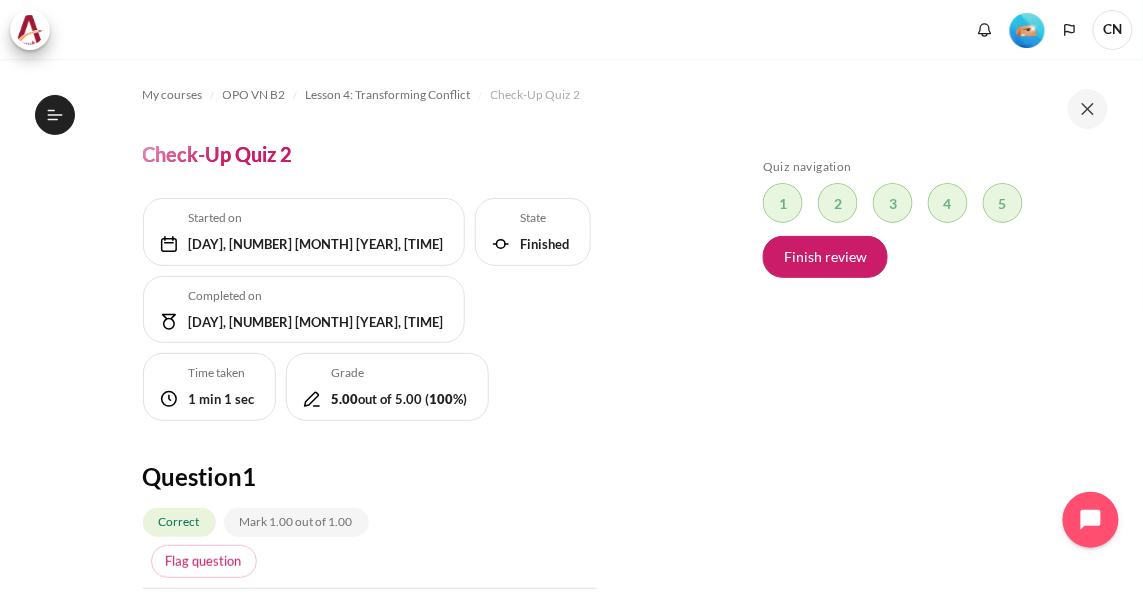 click on "Skip Quiz navigation
Quiz navigation
Question  1  This page  Question  2  This page  Question  3  This page  Question  4  This page  Question  5  This page  Finish review" at bounding box center (931, 344) 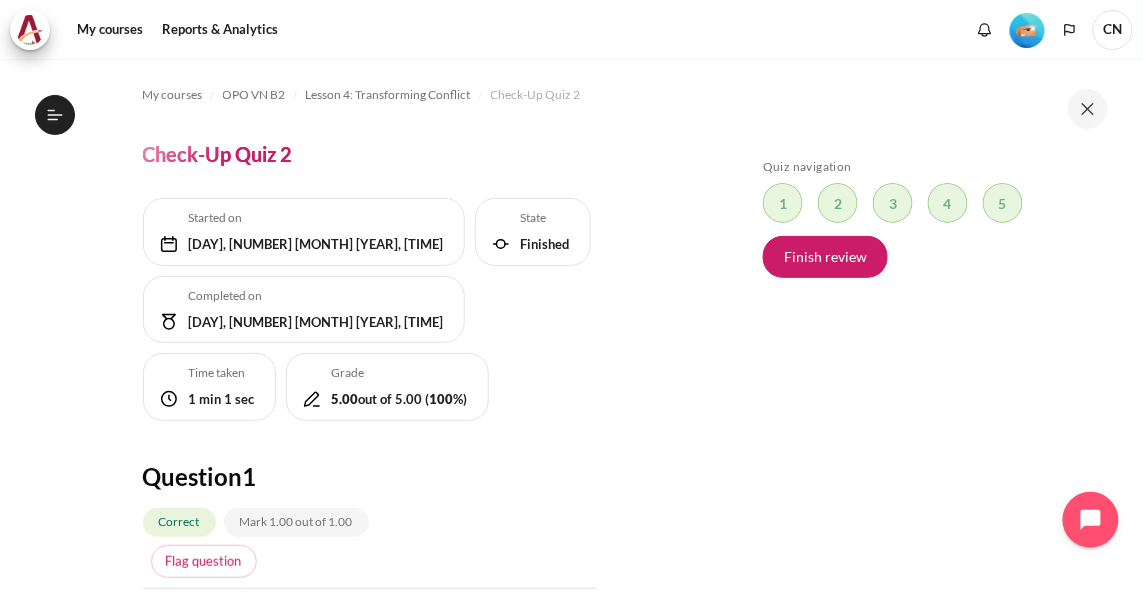 scroll, scrollTop: 718, scrollLeft: 0, axis: vertical 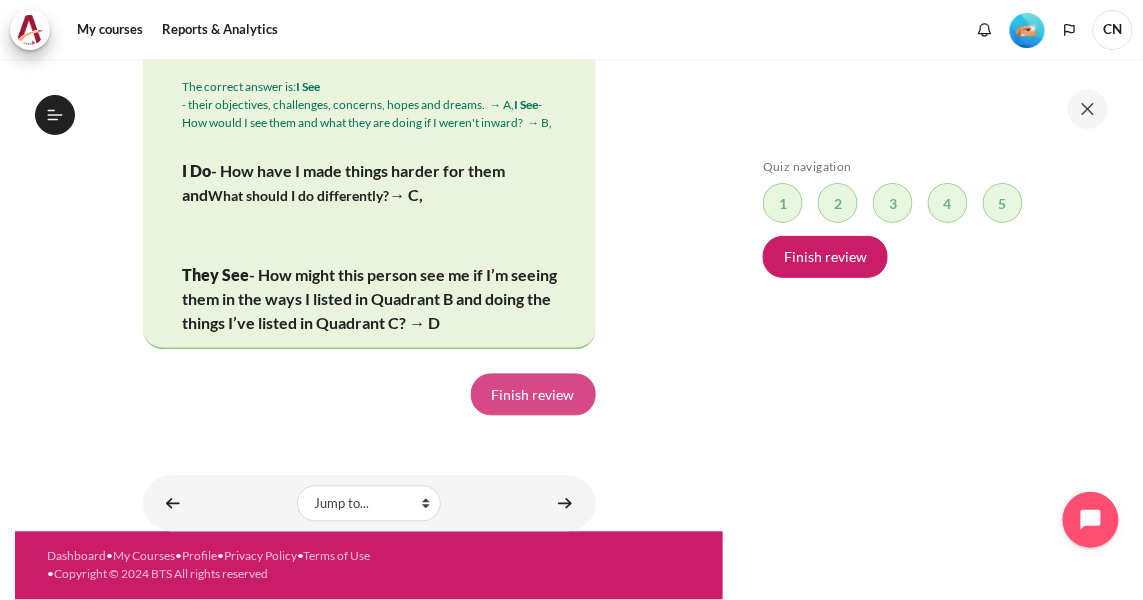 click on "Finish review" at bounding box center (533, 395) 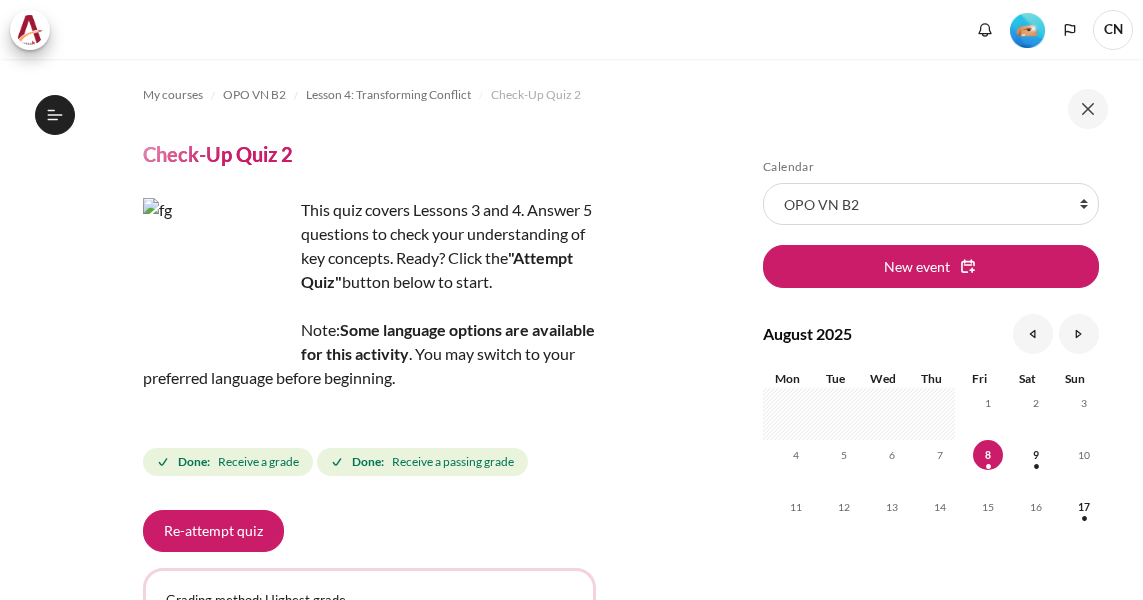 scroll, scrollTop: 0, scrollLeft: 0, axis: both 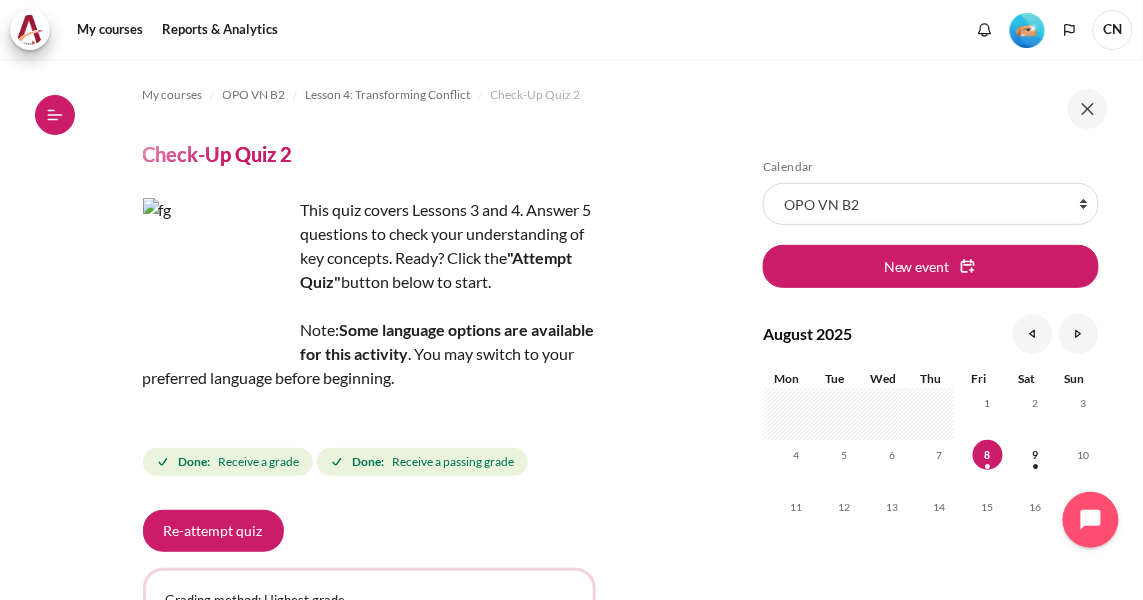click 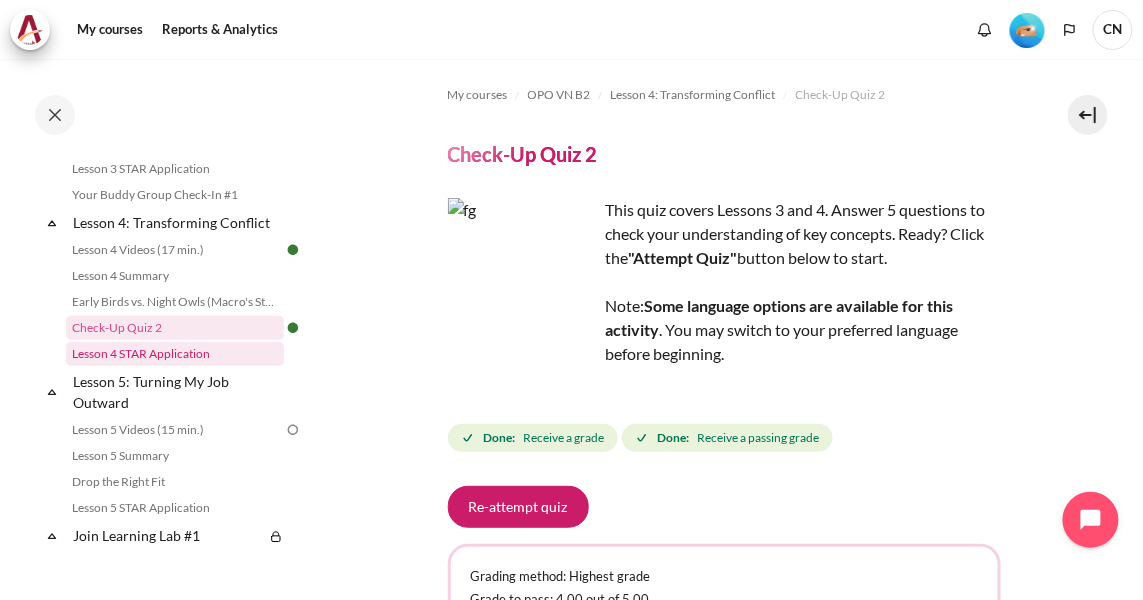 click on "Lesson 4 STAR Application" at bounding box center (175, 354) 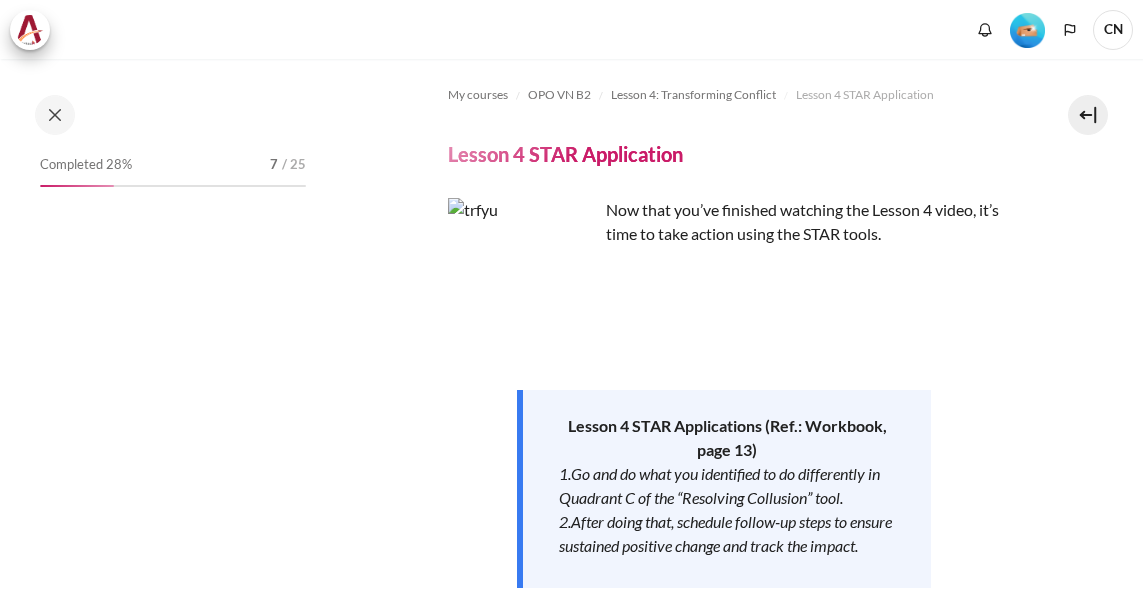 scroll, scrollTop: 0, scrollLeft: 0, axis: both 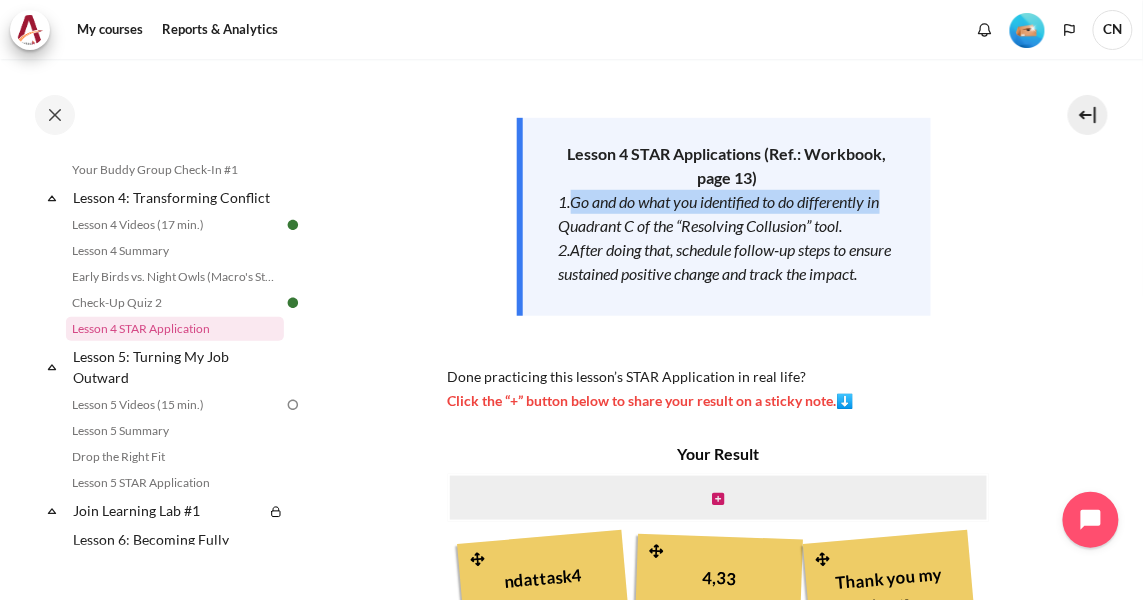 drag, startPoint x: 569, startPoint y: 205, endPoint x: 892, endPoint y: 203, distance: 323.0062 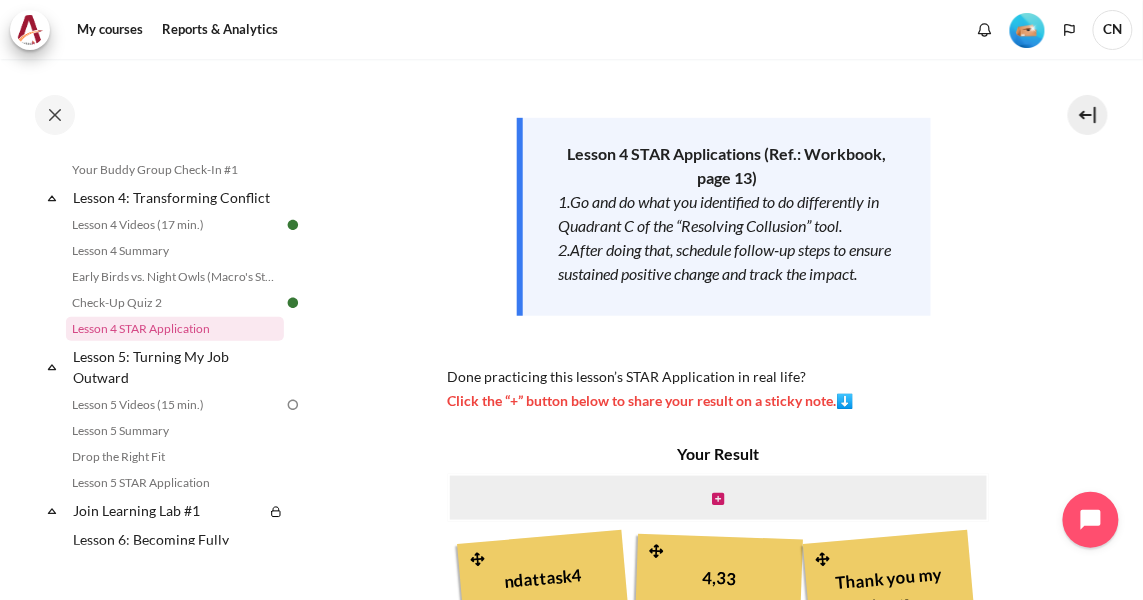 drag, startPoint x: 892, startPoint y: 203, endPoint x: 979, endPoint y: 289, distance: 122.33152 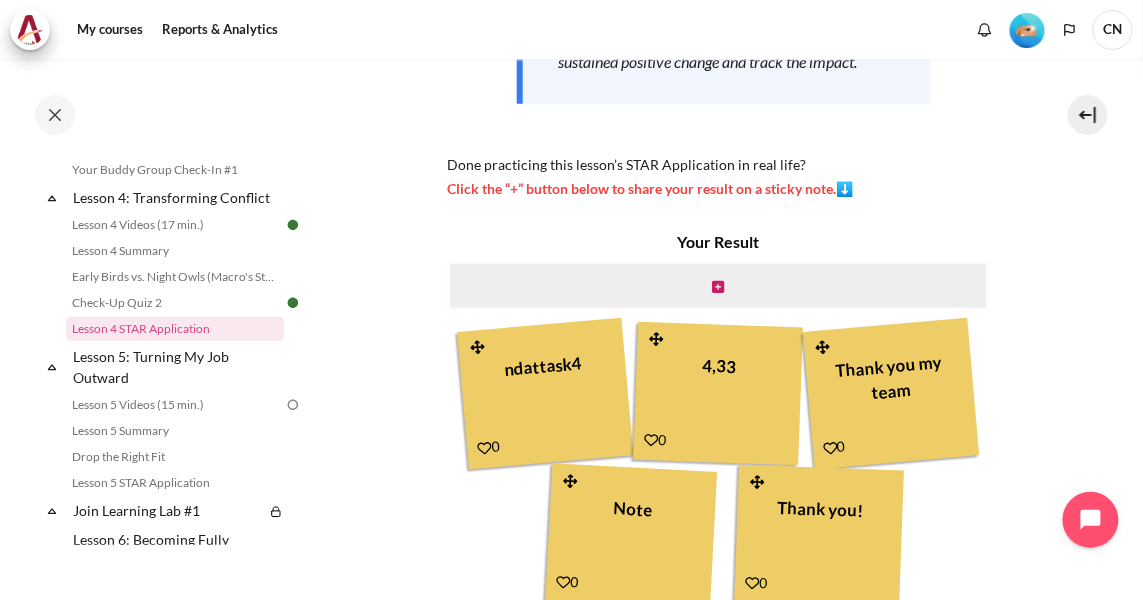 scroll, scrollTop: 575, scrollLeft: 0, axis: vertical 